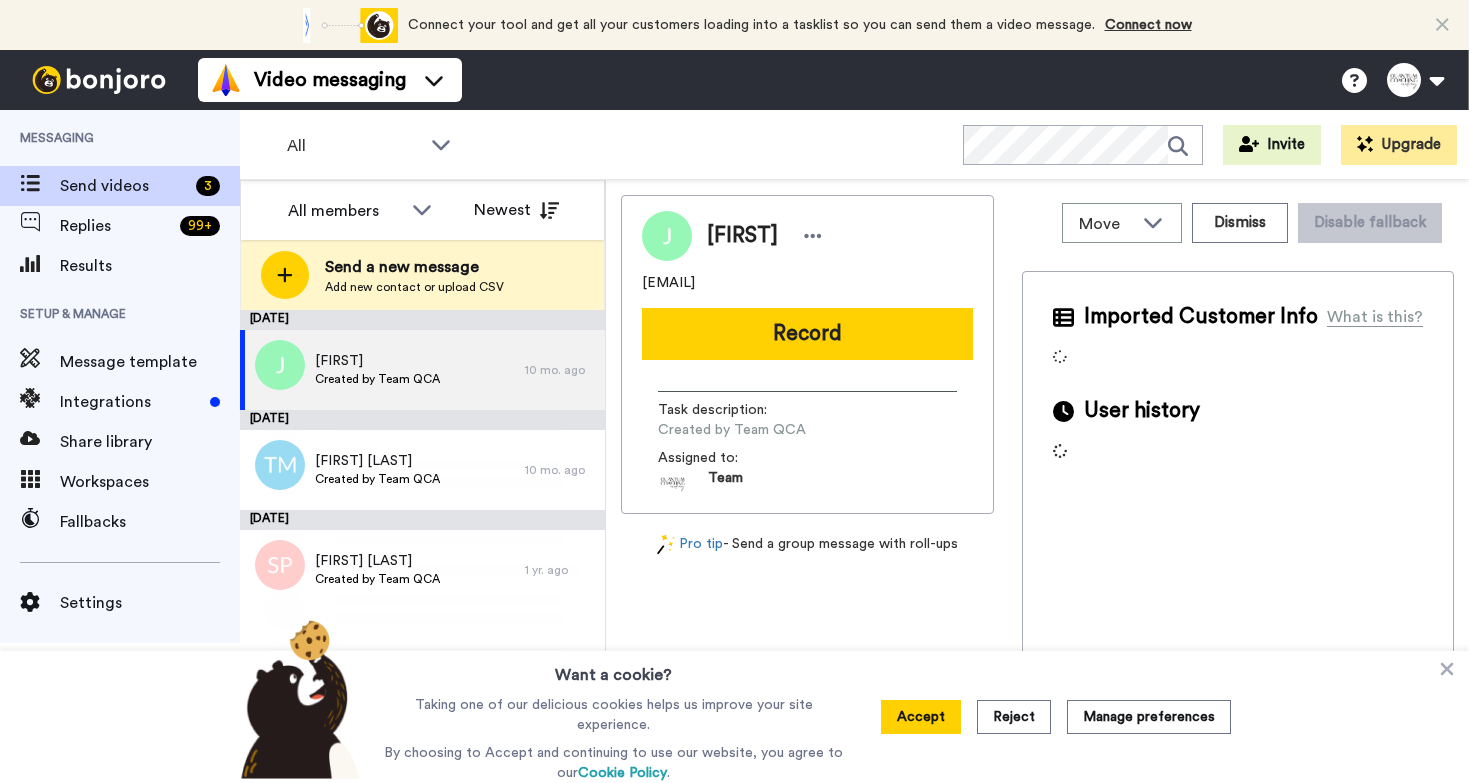 scroll, scrollTop: 0, scrollLeft: 0, axis: both 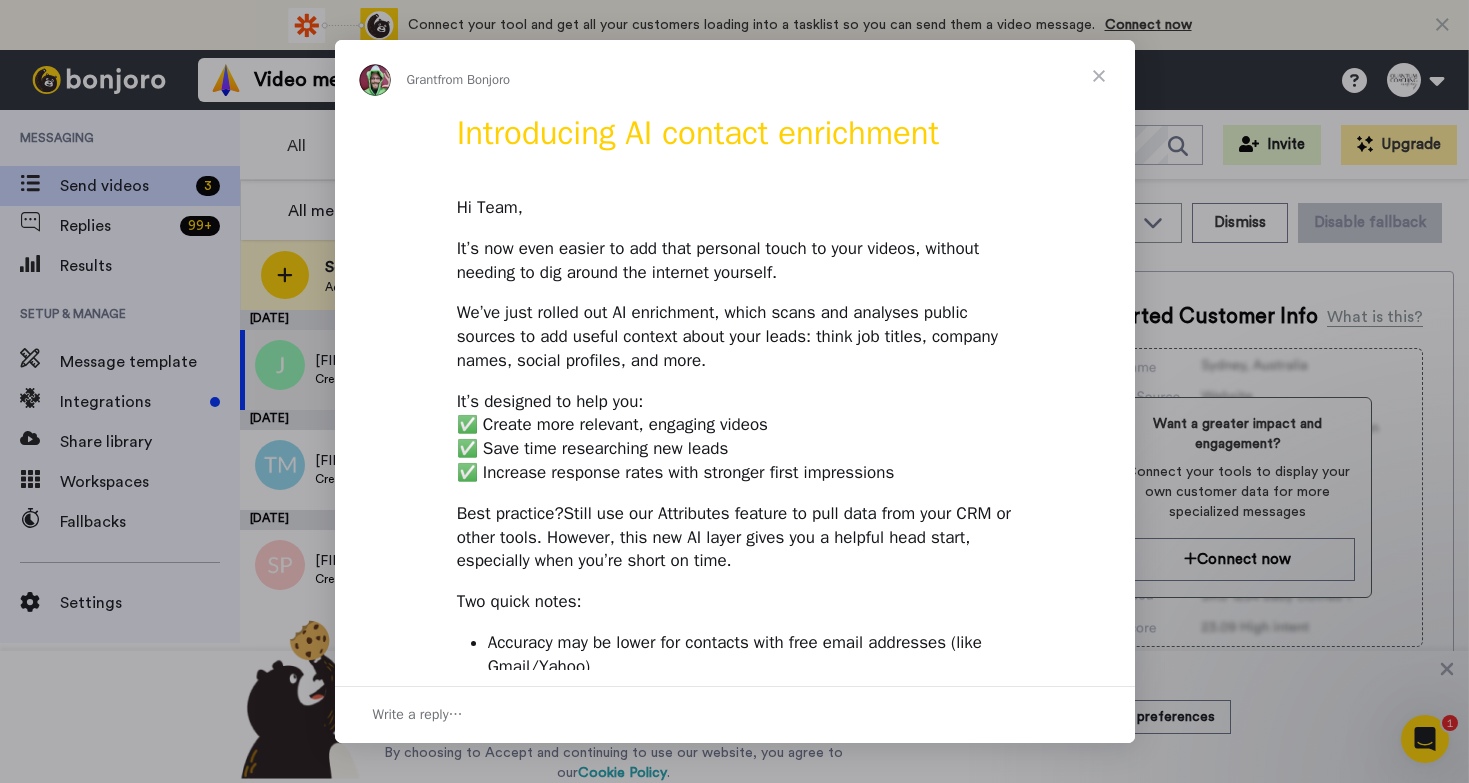 click at bounding box center [1099, 76] 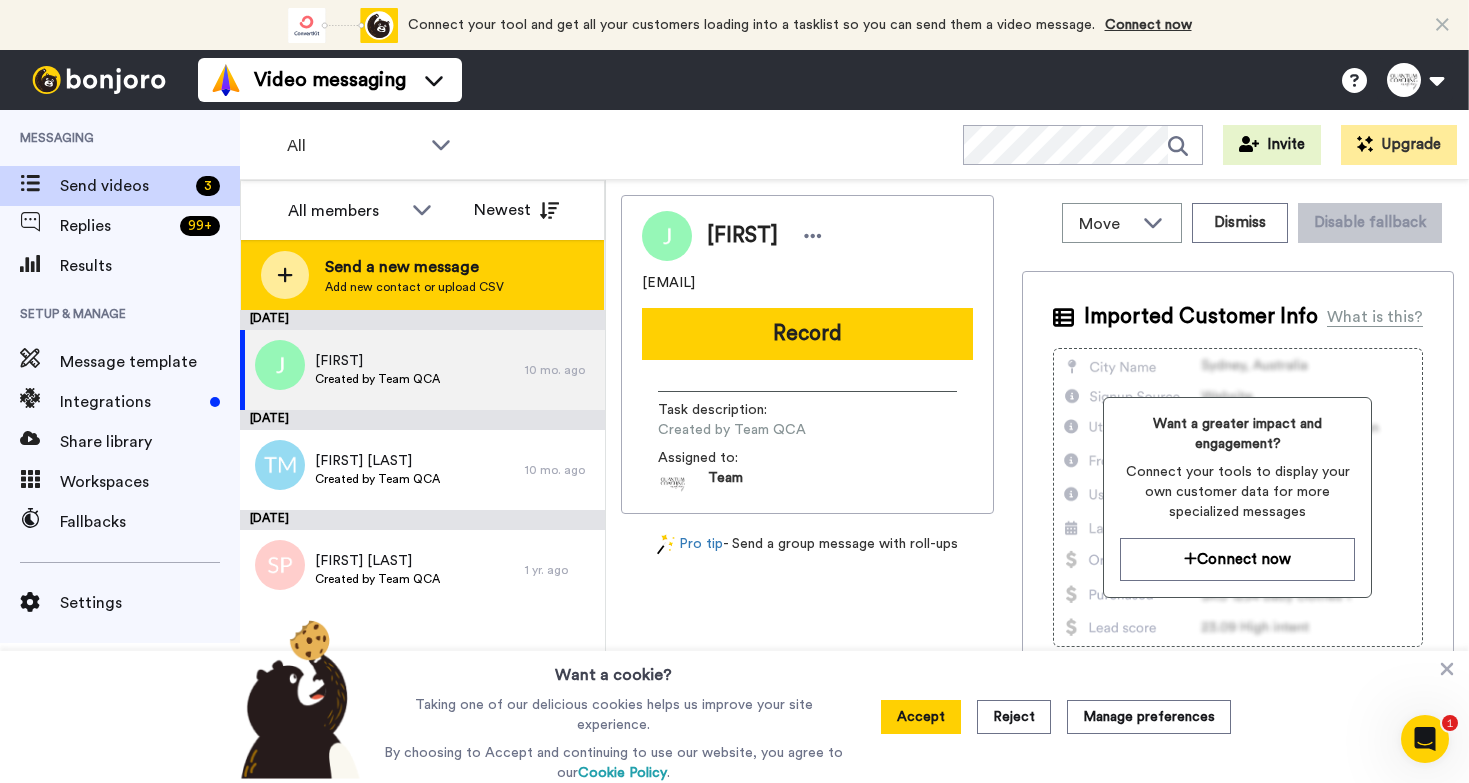 click at bounding box center (285, 275) 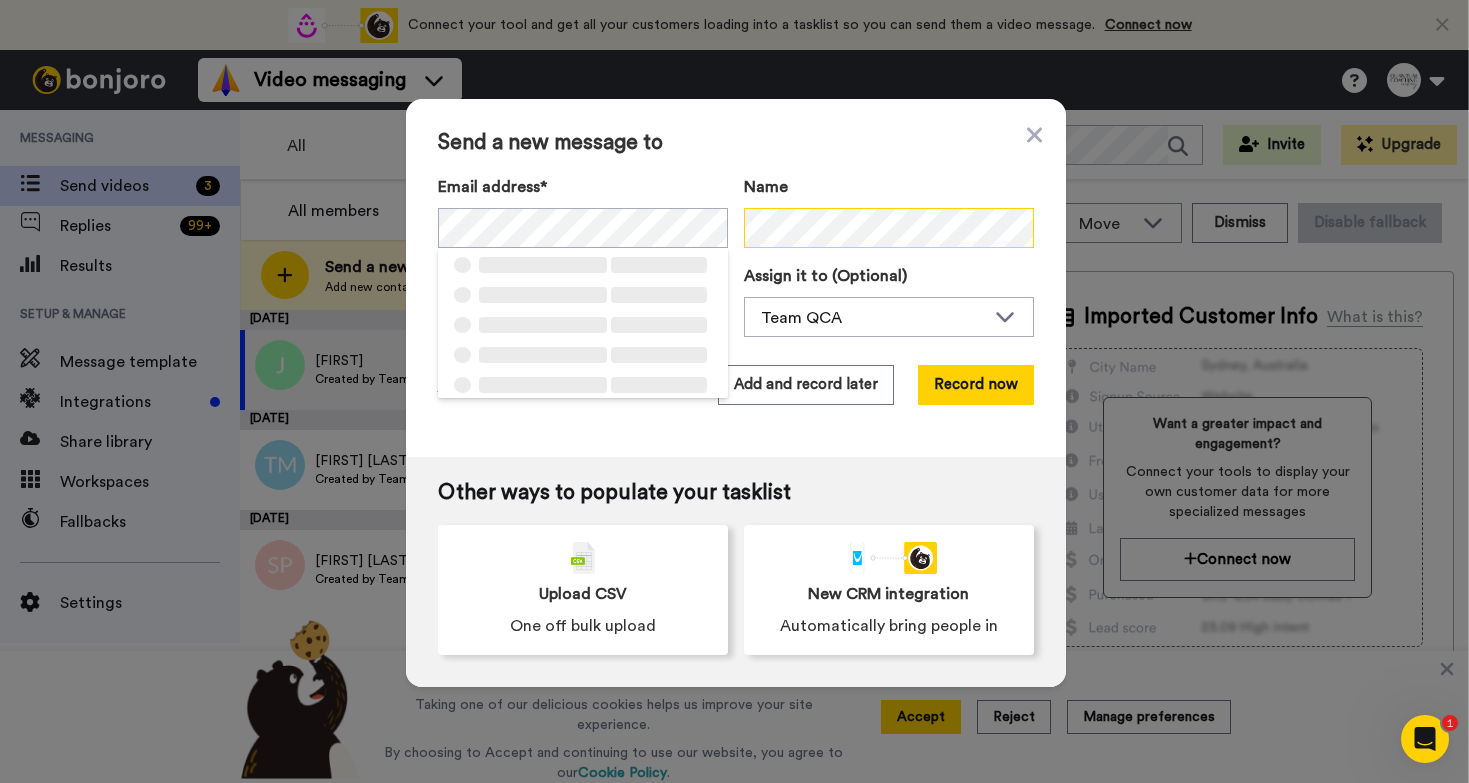 click on "Connect your tool now! Connect your tool and get all your customers loading into a tasklist so you can send them a video message. Connect now
Video messaging Switch to Video messaging Testimonials Try me for free! Settings Discover Help & Support Case studies Bonjoro Tools   Help docs   Settings My Profile Change Password Billing Affiliates Help Docs Settings Logout
Messaging Send videos 3 Replies 99 + Results Setup & Manage Message template Integrations Share library Workspaces Fallbacks Settings QUICK START GUIDE 100% Collapse menu
All WORKSPACES View all All Default Task List + Add a new workspace
Invite Upgrade
All members All members Team QCA Newest Send a new message Add new contact or upload CSV September 30 Jennifer Created by Team QCA" at bounding box center [734, 391] 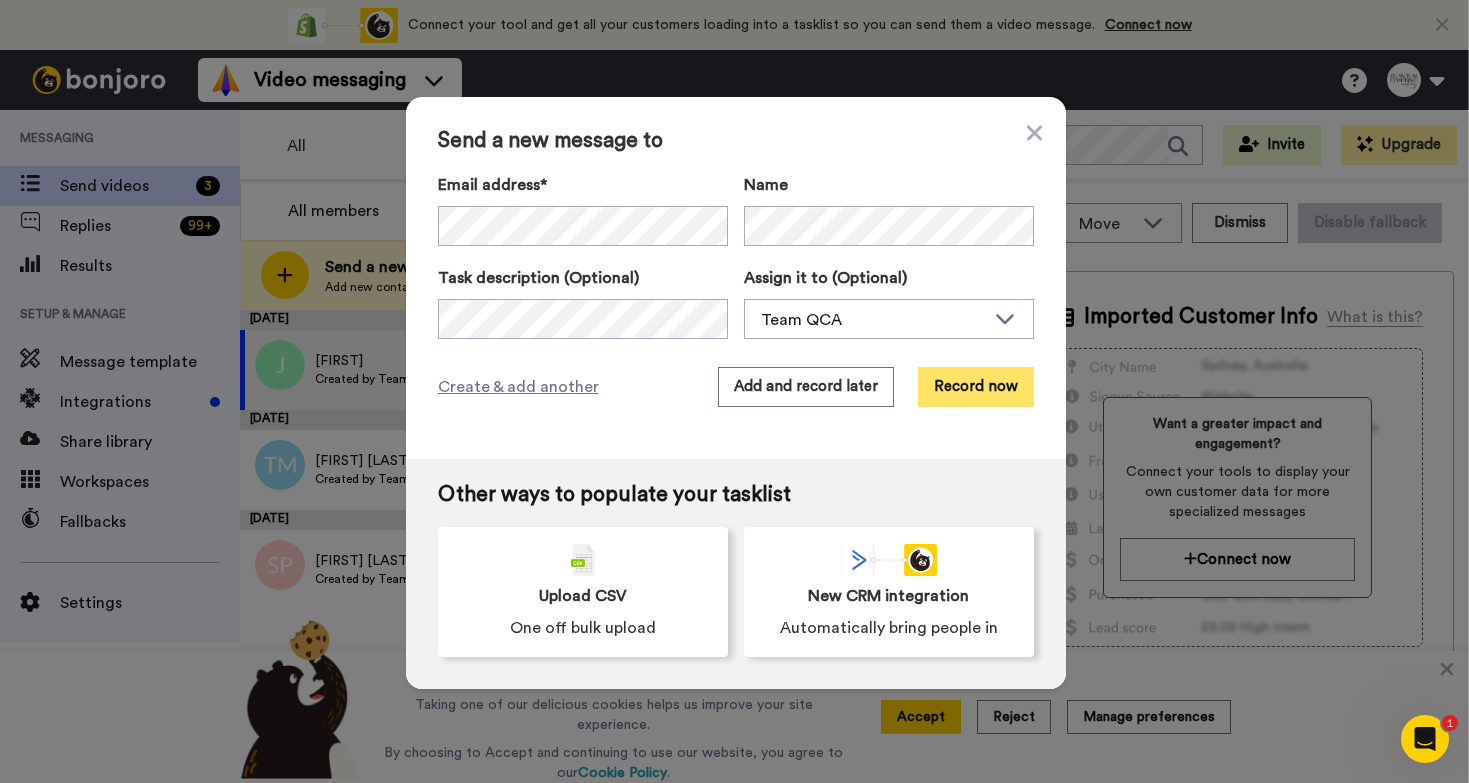 click on "Record now" at bounding box center (976, 387) 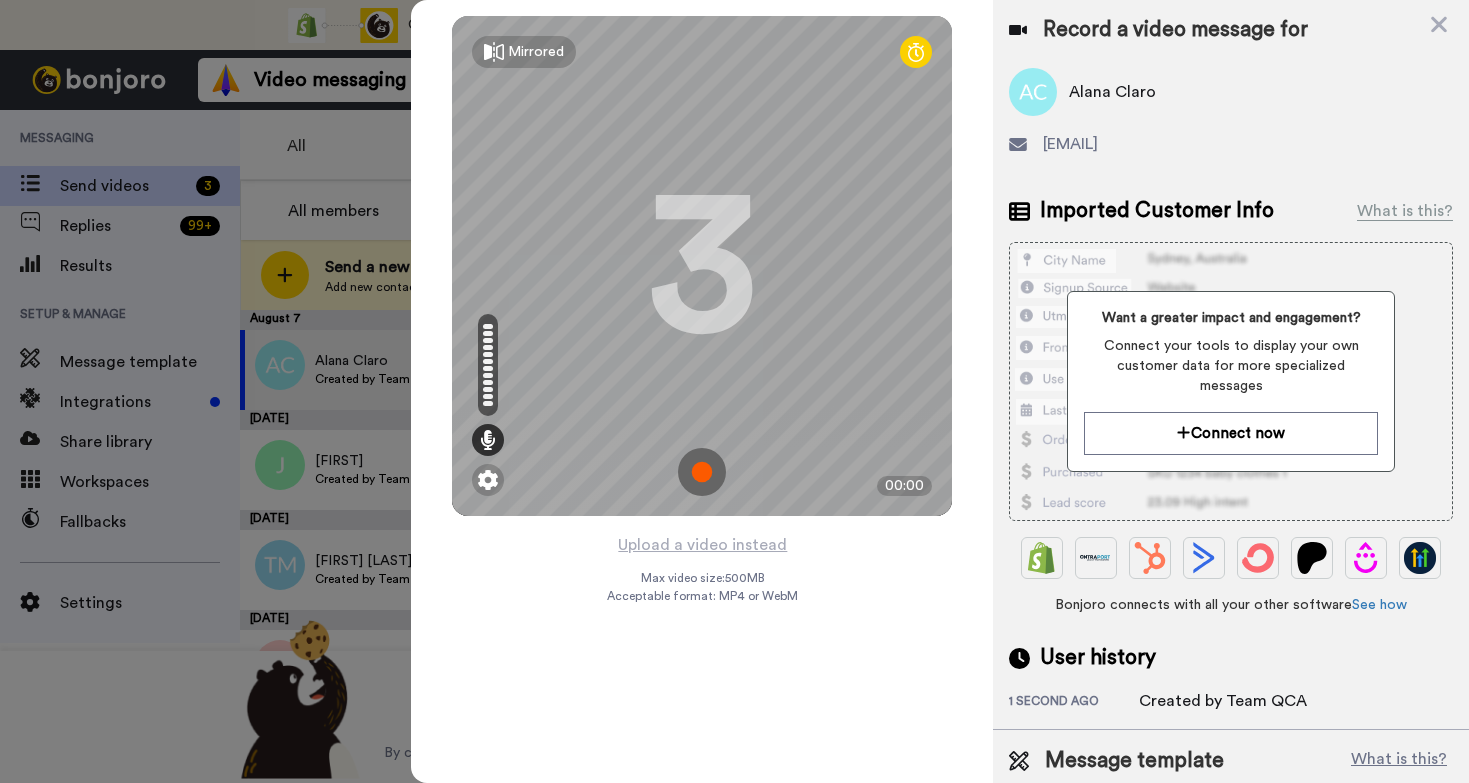 click on "Alana Claro claroalana@gmail.com" at bounding box center (1231, 120) 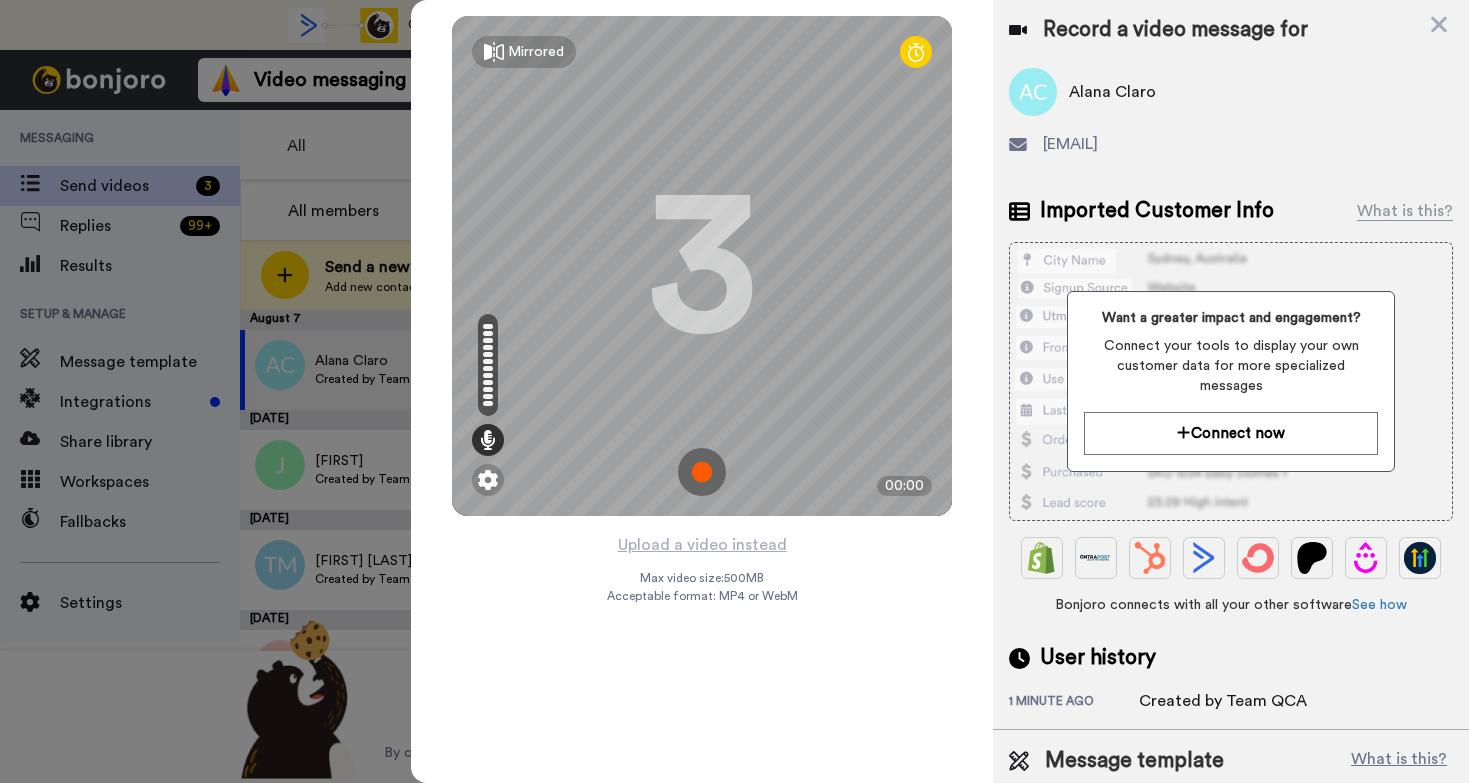 click on "Want a greater impact and engagement? Connect your tools to display your own customer data for more specialized messages  Connect now" at bounding box center [1231, 381] 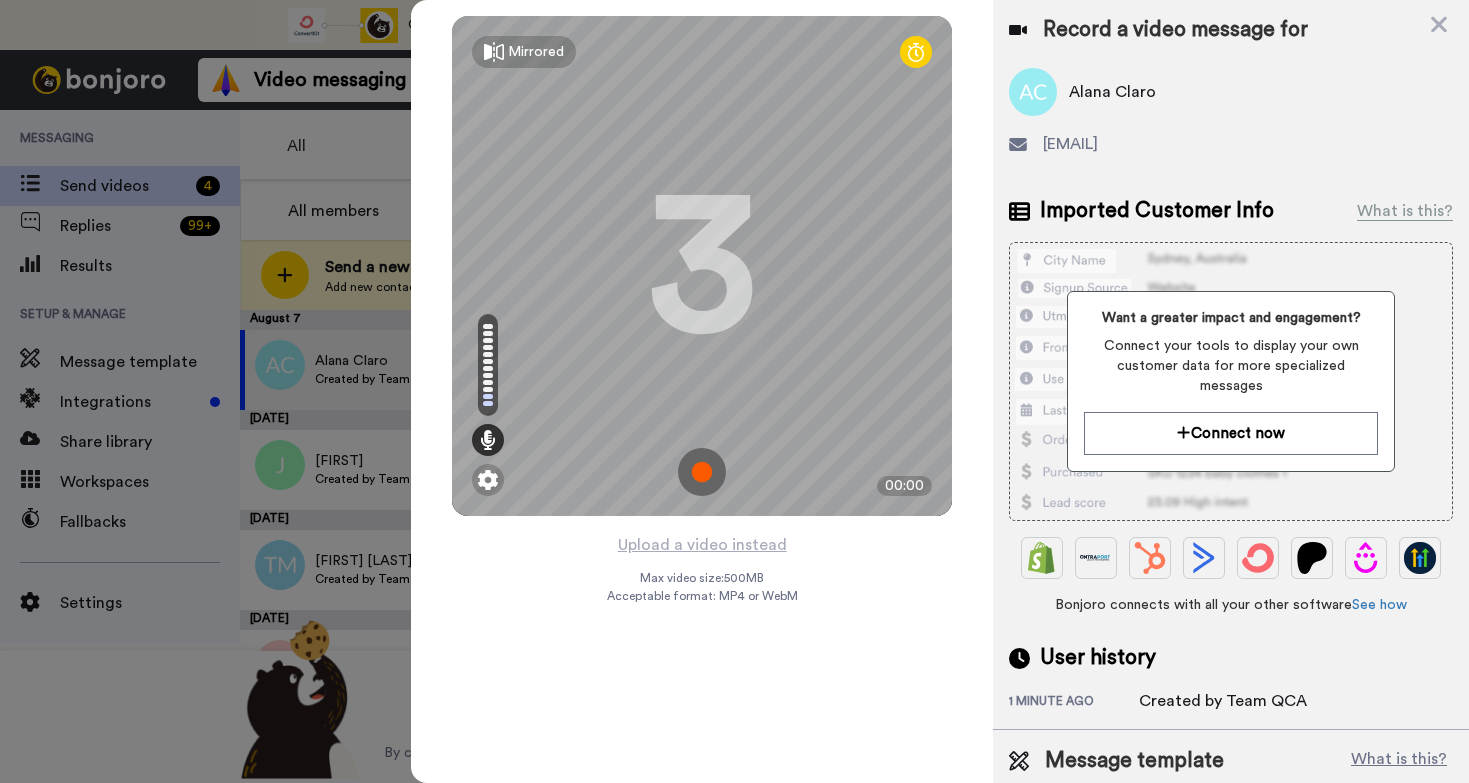 click on "Want a greater impact and engagement? Connect your tools to display your own customer data for more specialized messages  Connect now" at bounding box center [1231, 381] 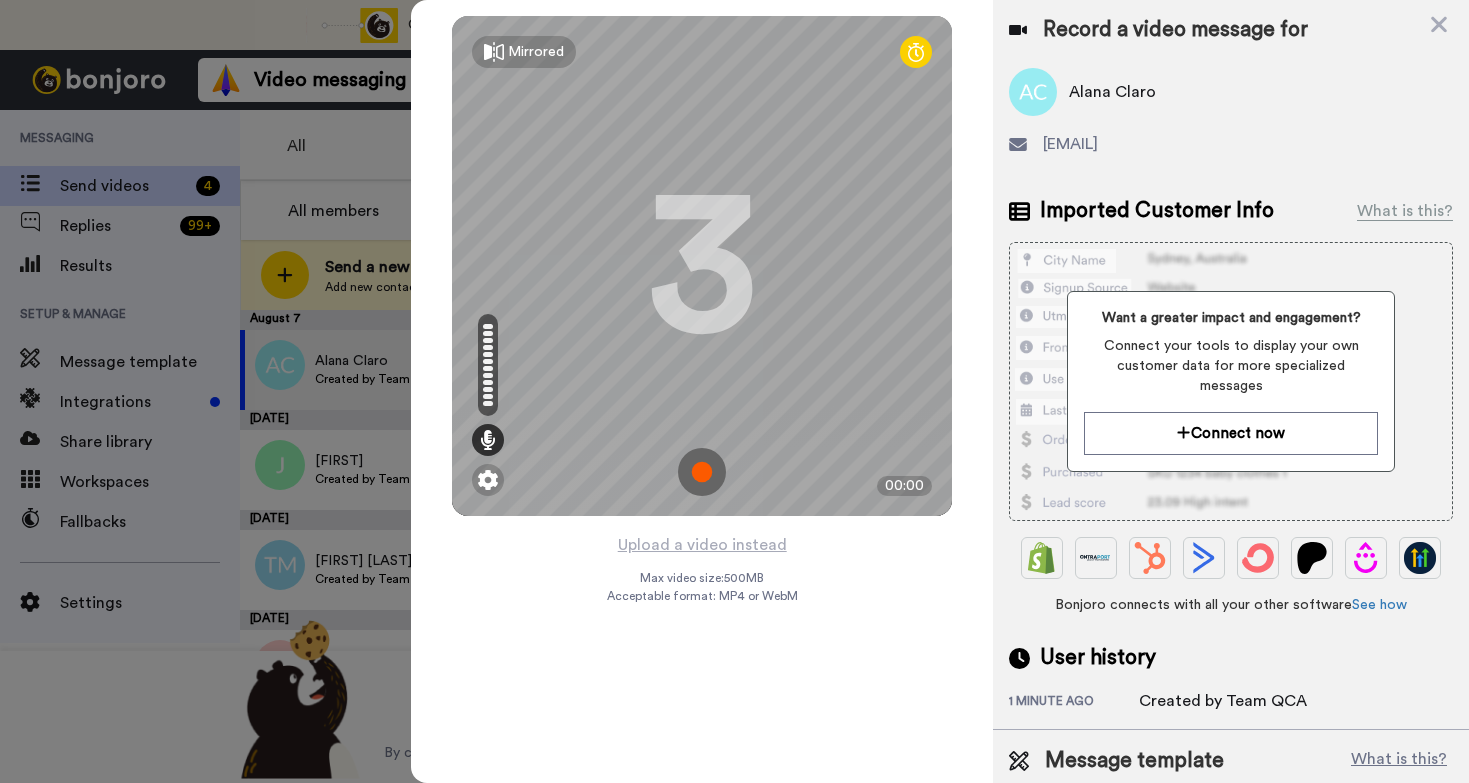 scroll, scrollTop: 43, scrollLeft: 0, axis: vertical 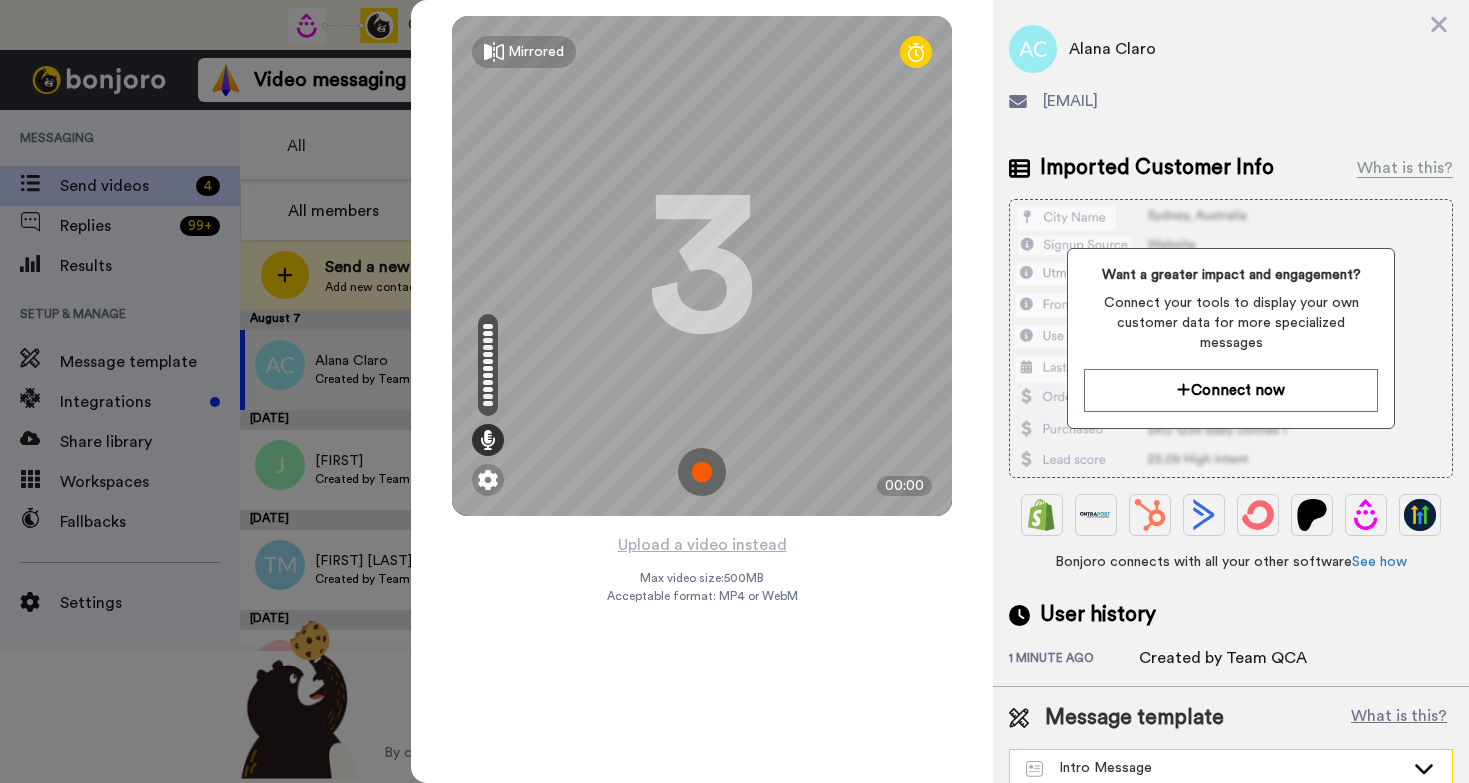 click on "Intro Message" at bounding box center [1215, 768] 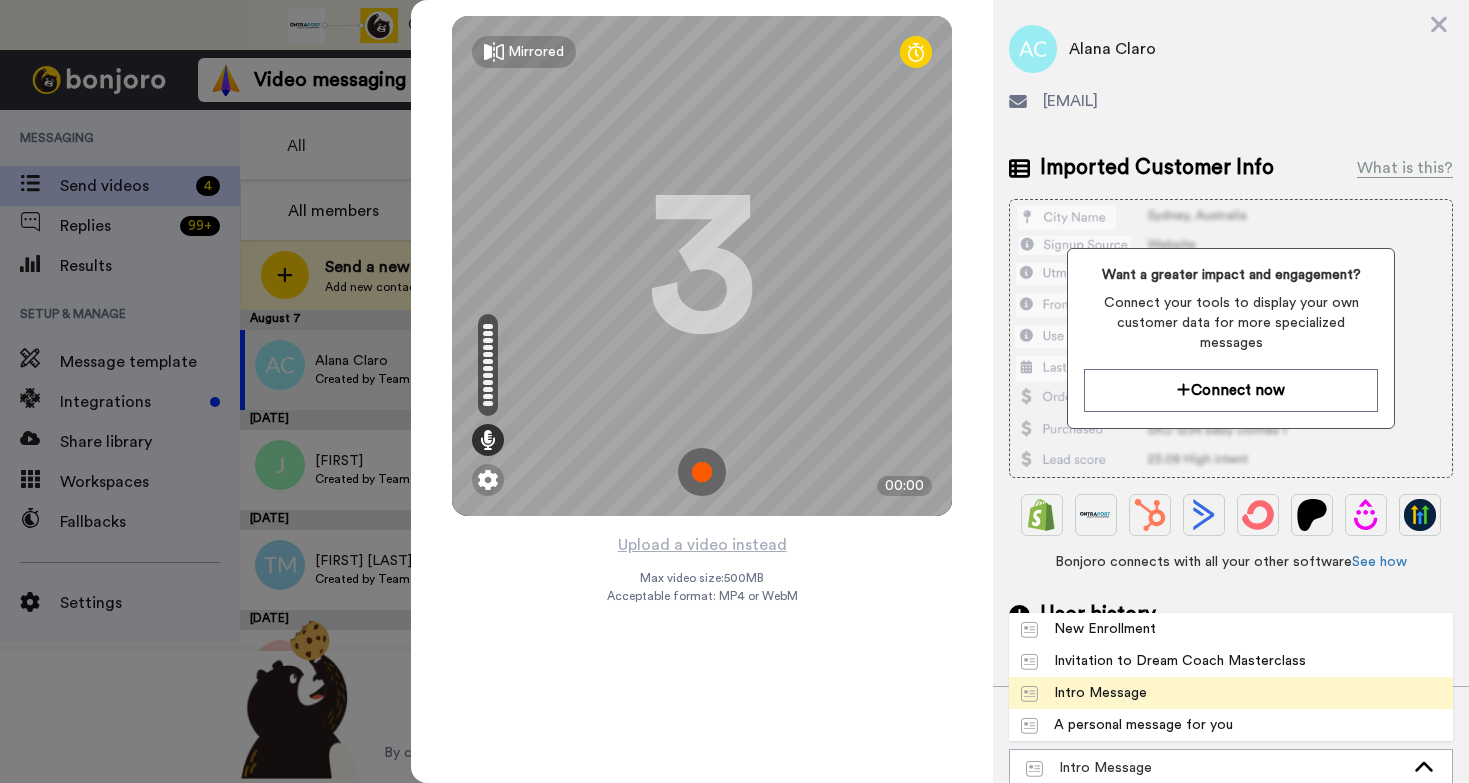 click on "Intro Message" at bounding box center (1084, 693) 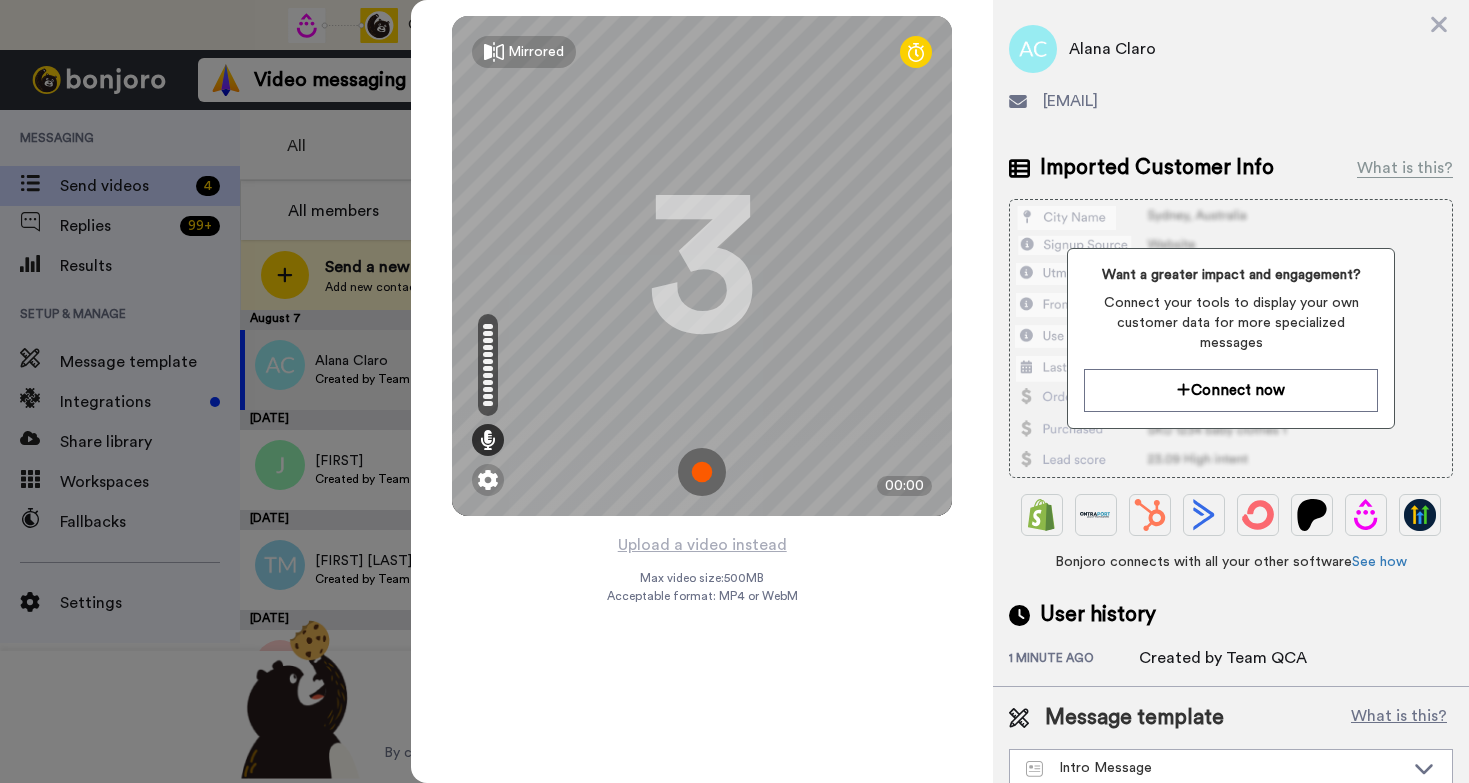 click at bounding box center (702, 472) 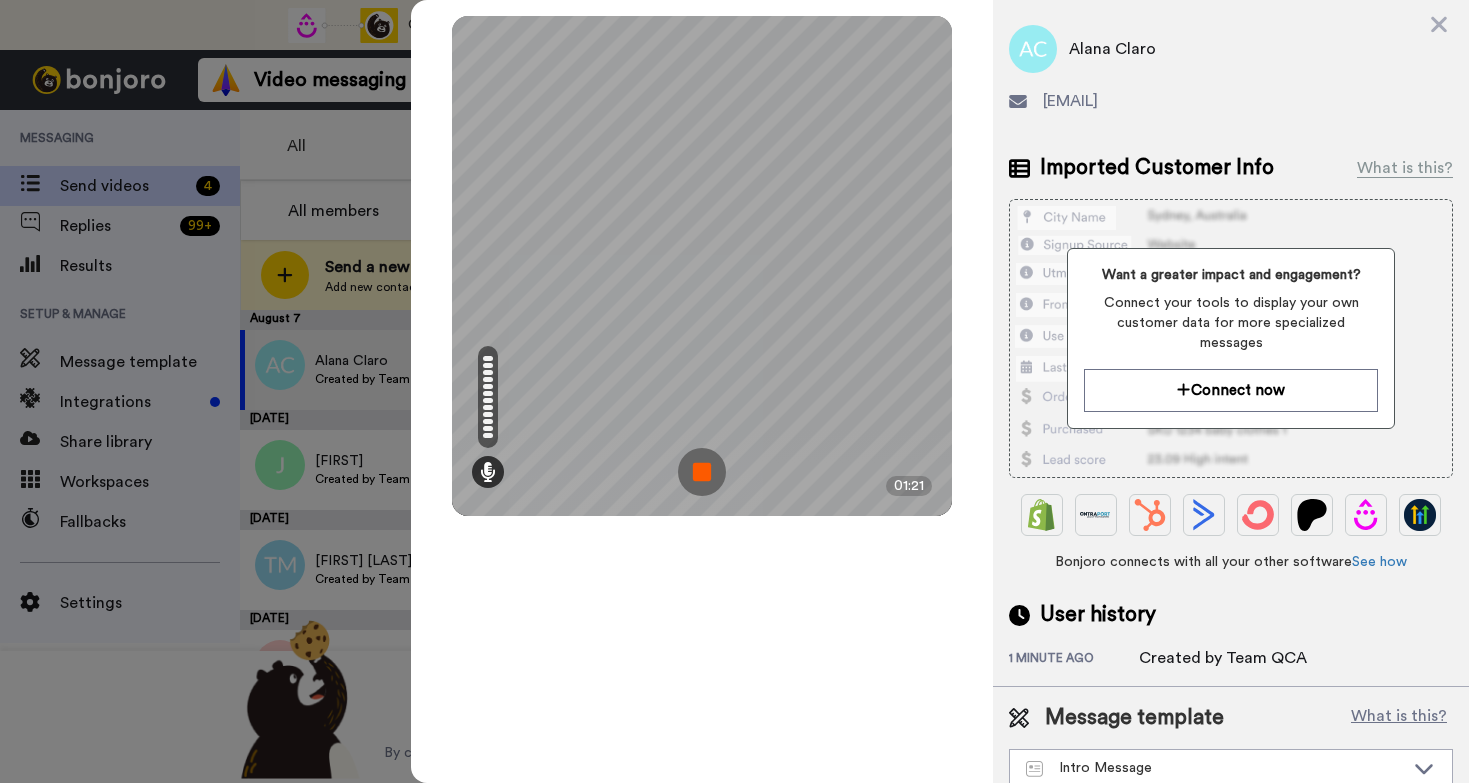 click at bounding box center (702, 472) 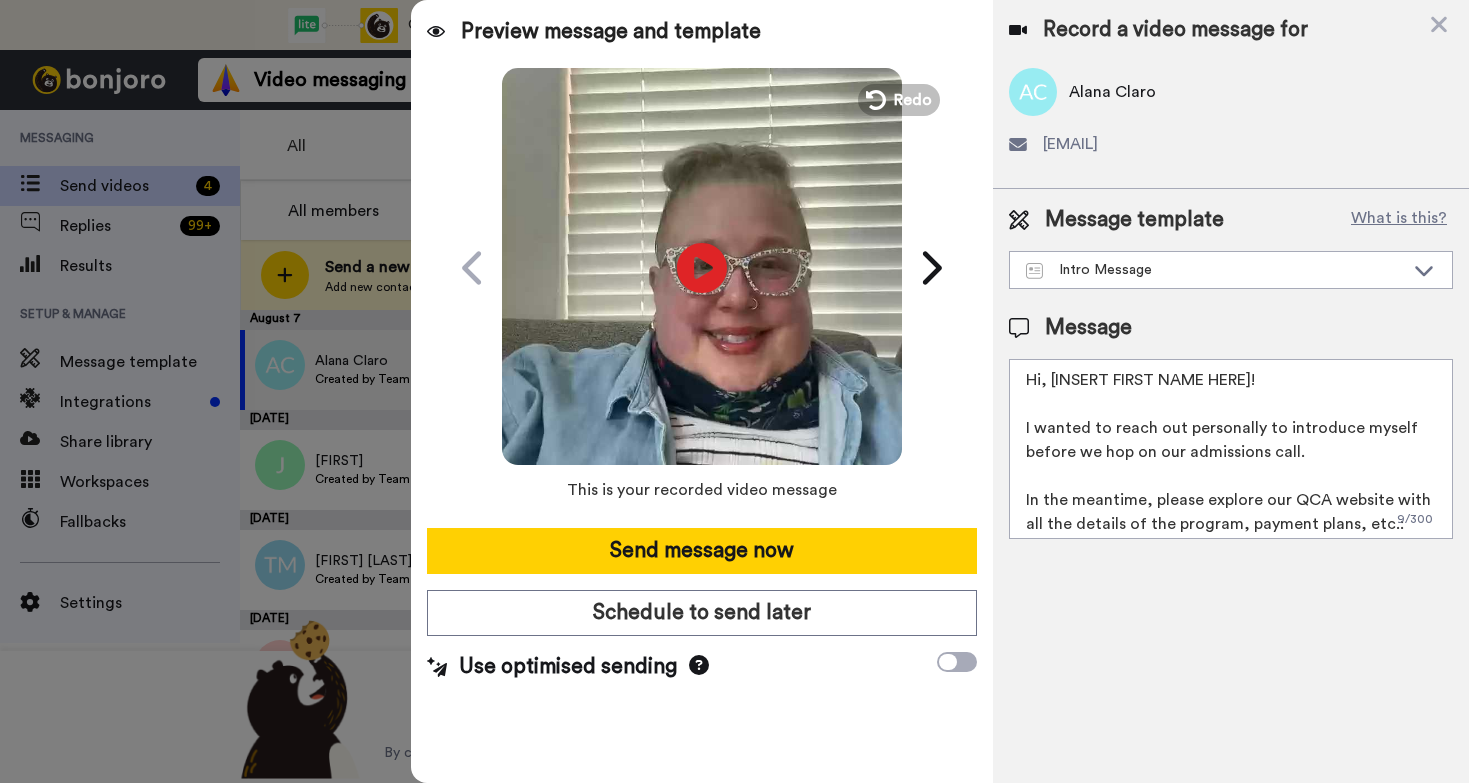 scroll, scrollTop: 0, scrollLeft: 0, axis: both 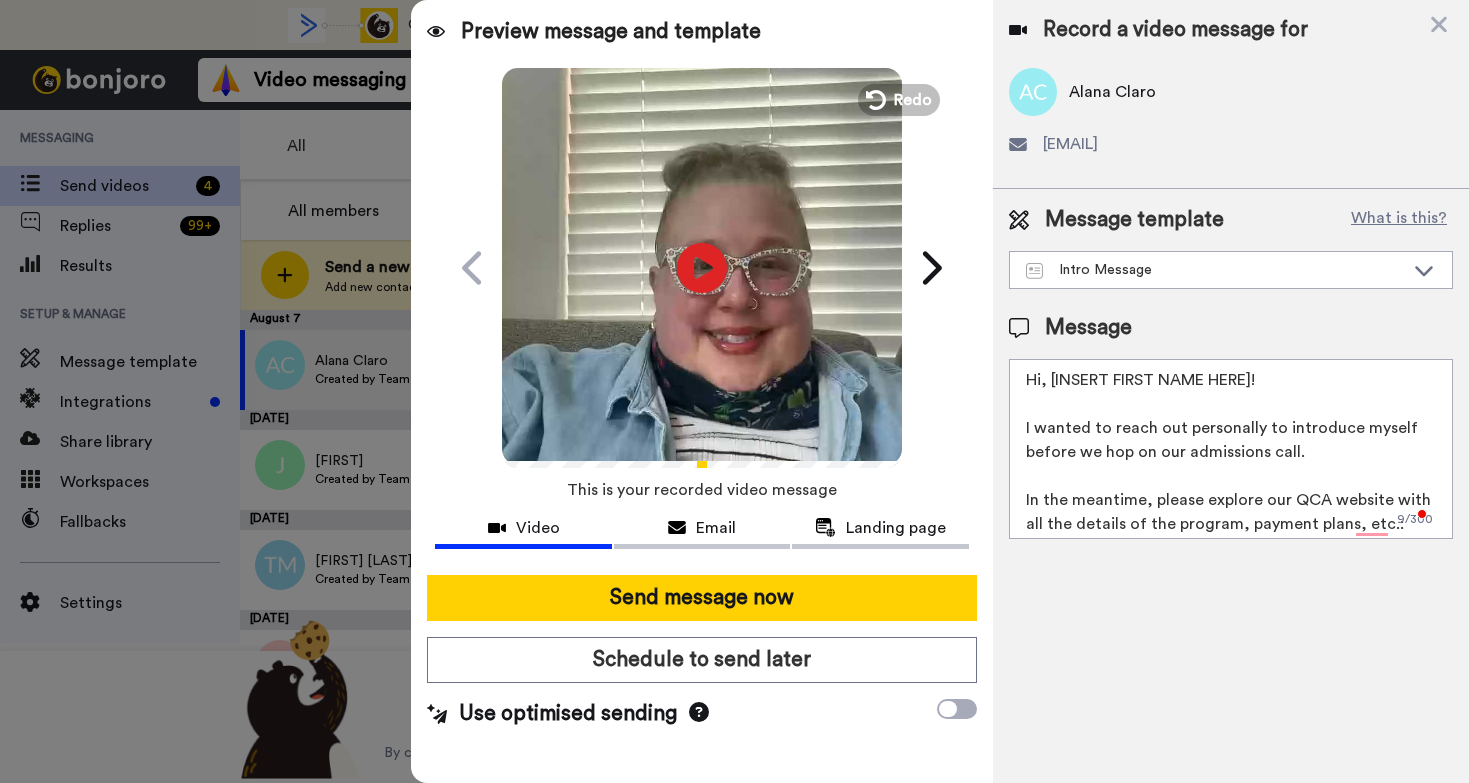 drag, startPoint x: 1258, startPoint y: 379, endPoint x: 1050, endPoint y: 390, distance: 208.29066 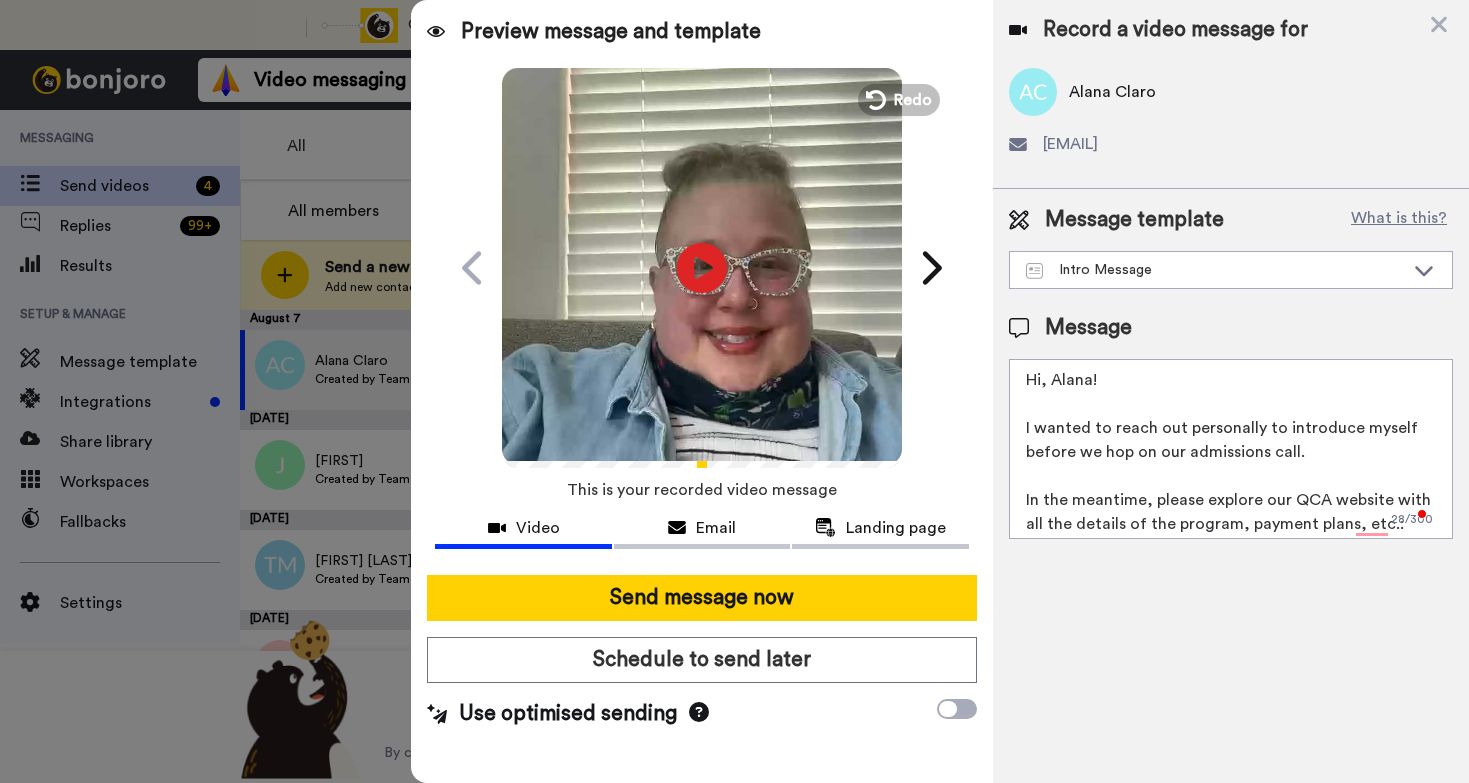 scroll, scrollTop: 102, scrollLeft: 0, axis: vertical 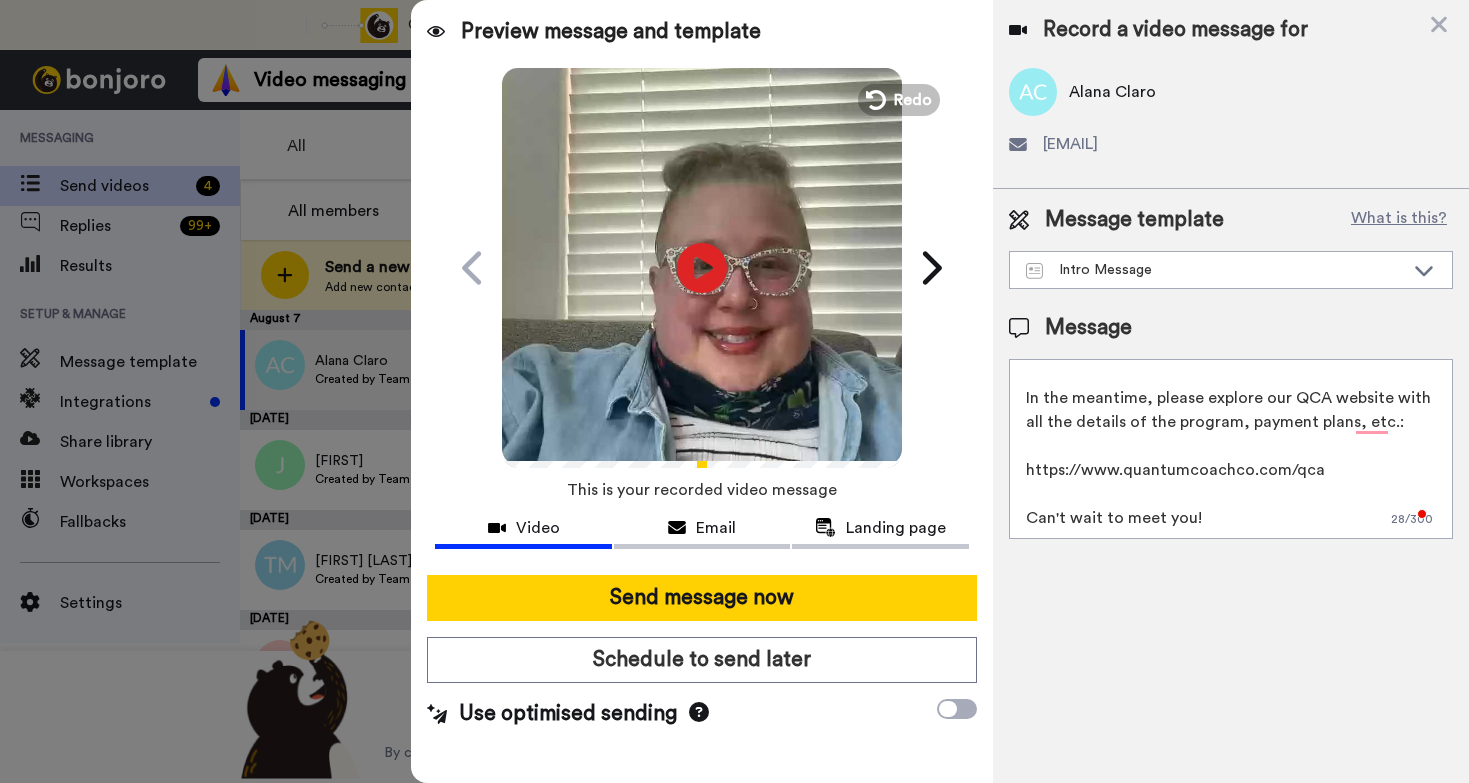click on "Hi, Alana!
I wanted to reach out personally to introduce myself before we hop on our admissions call.
In the meantime, please explore our QCA website with all the details of the program, payment plans, etc.:
https://www.quantumcoachco.com/qca
Can't wait to meet you!" at bounding box center (1231, 449) 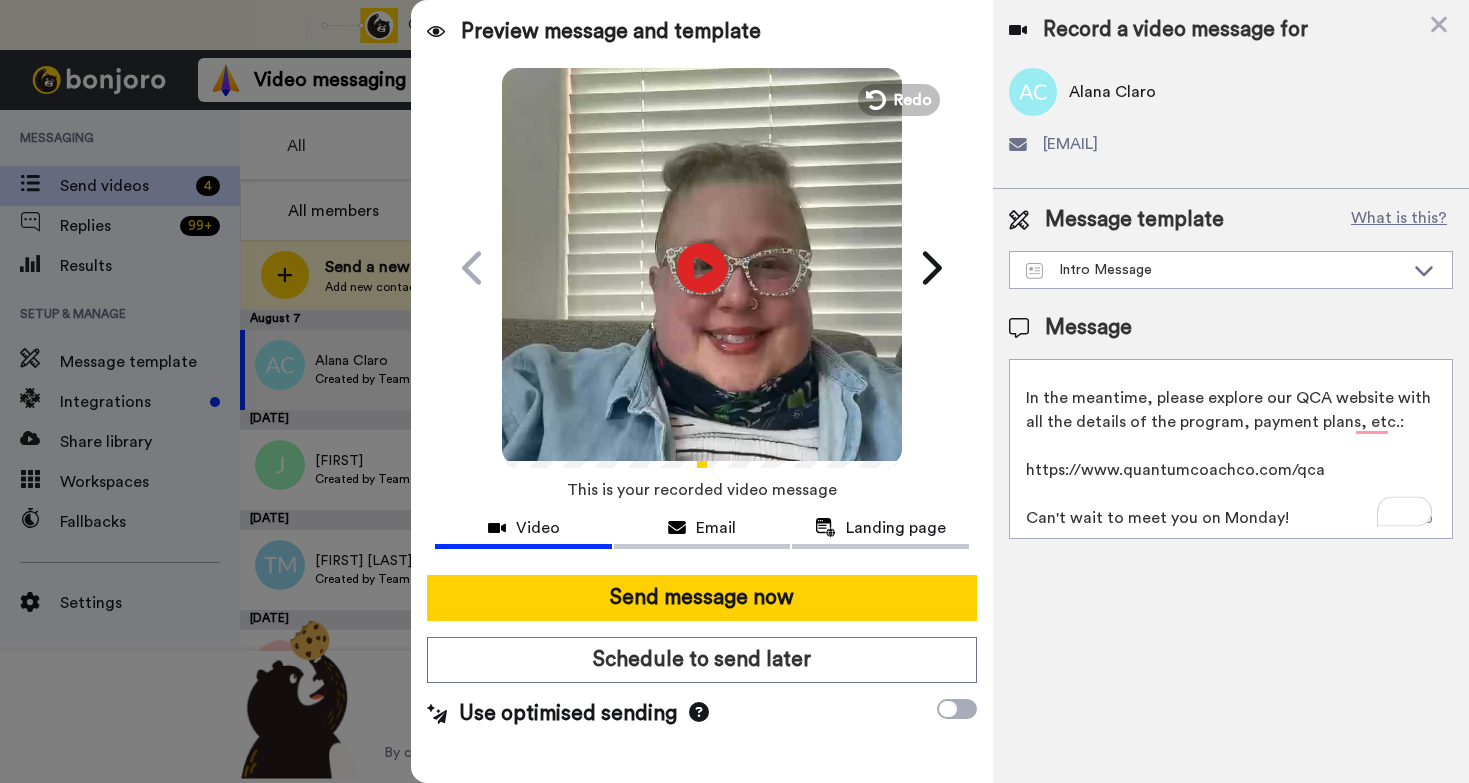 scroll, scrollTop: 116, scrollLeft: 0, axis: vertical 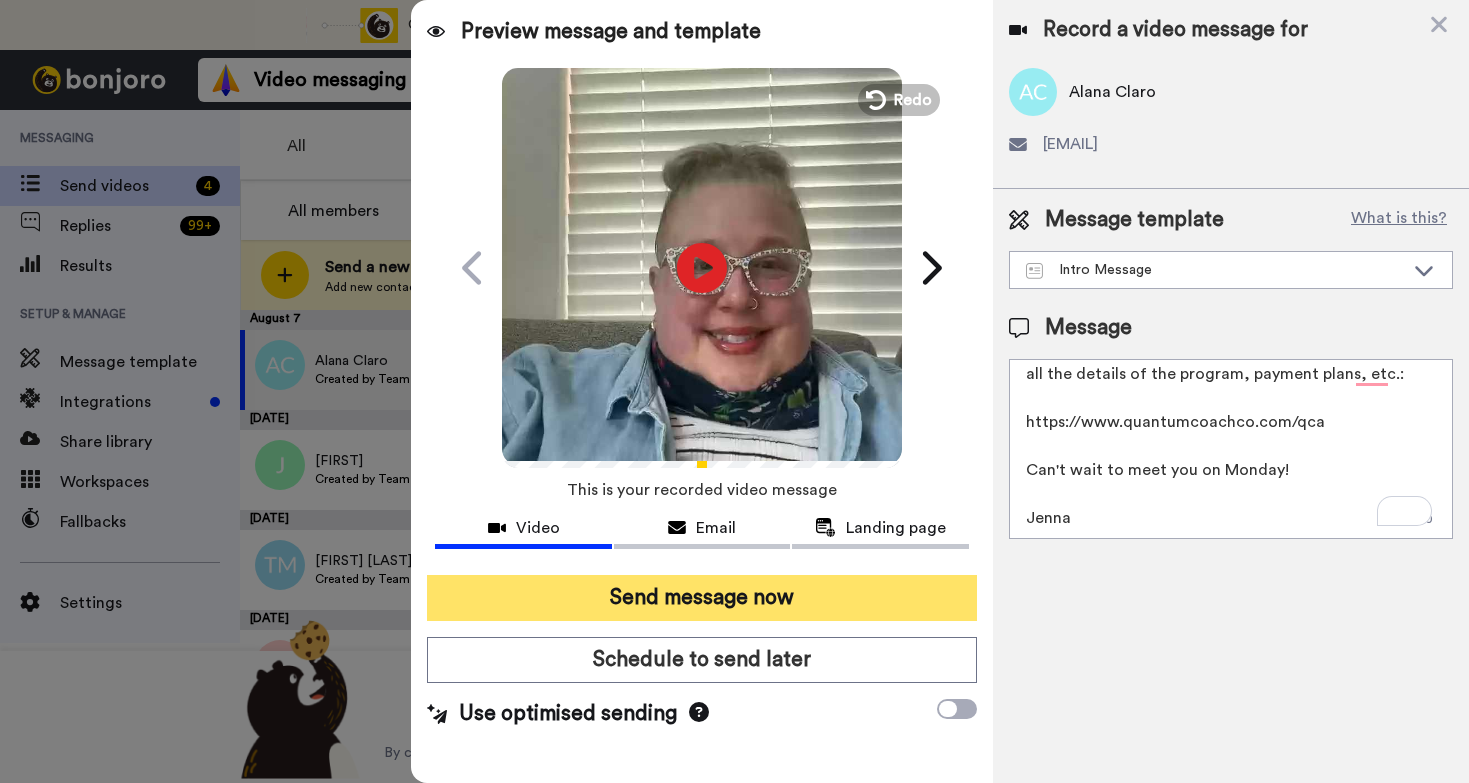 type on "Hi, Alana!
I wanted to reach out personally to introduce myself before we hop on our admissions call.
In the meantime, please explore our QCA website with all the details of the program, payment plans, etc.:
https://www.quantumcoachco.com/qca
Can't wait to meet you on Monday!
Jenna" 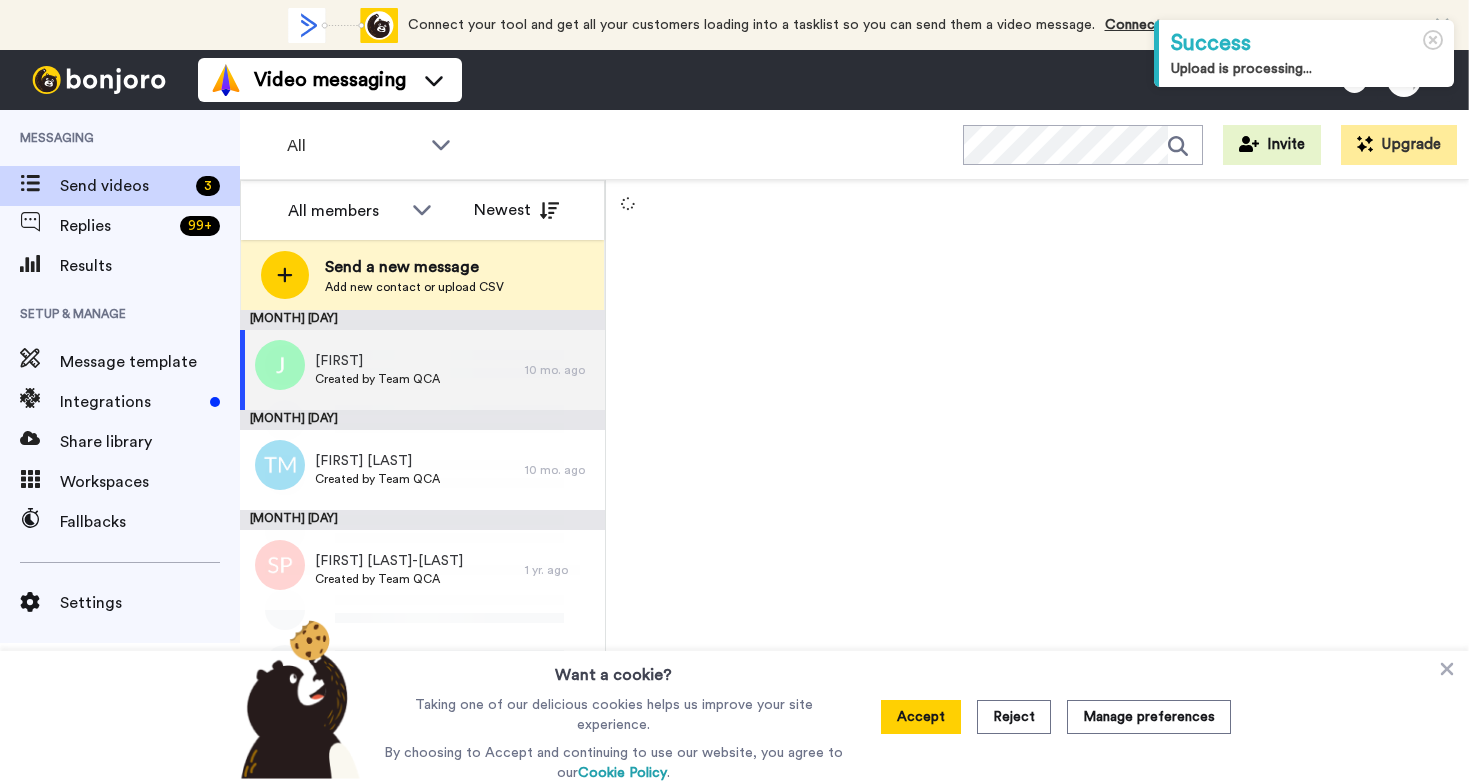 scroll, scrollTop: 0, scrollLeft: 0, axis: both 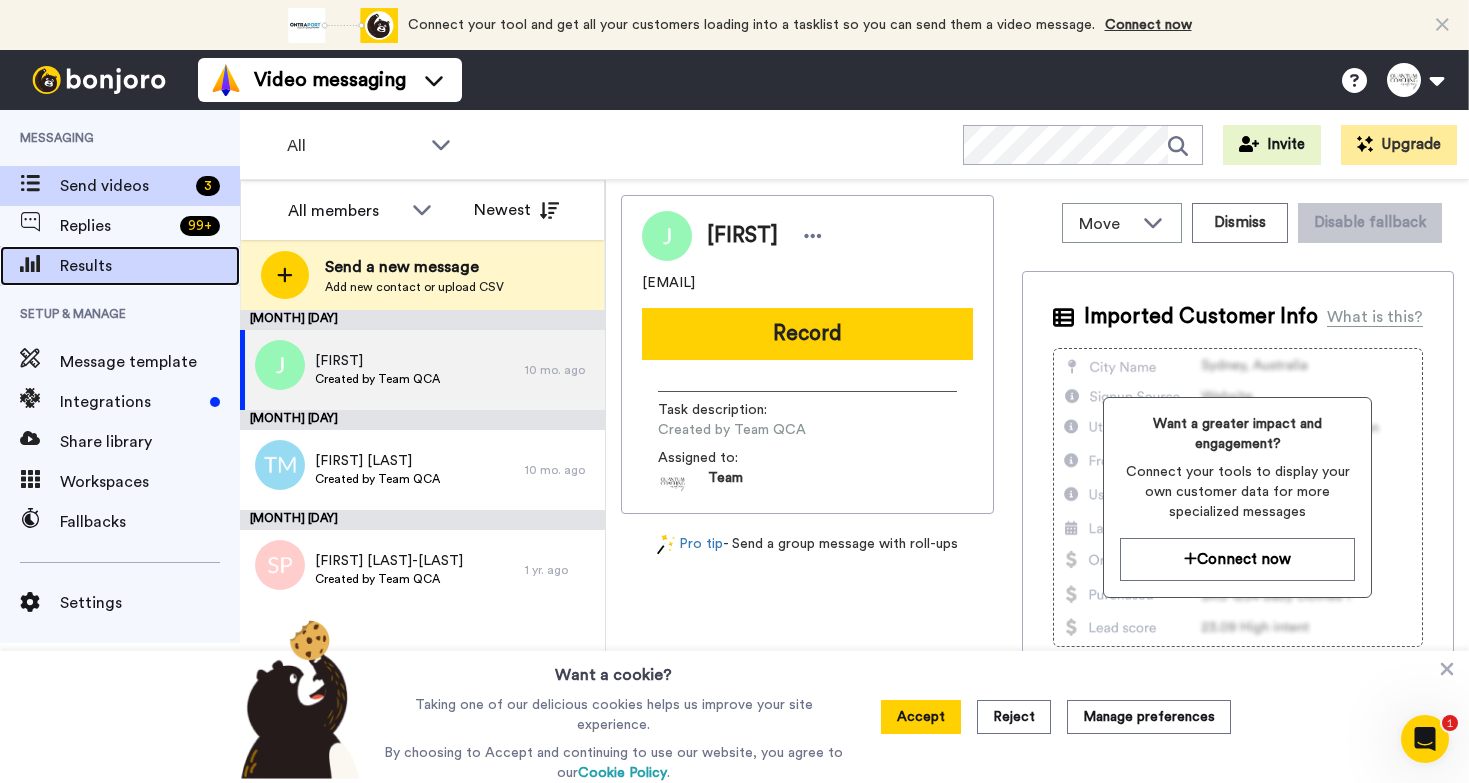 click at bounding box center (30, 266) 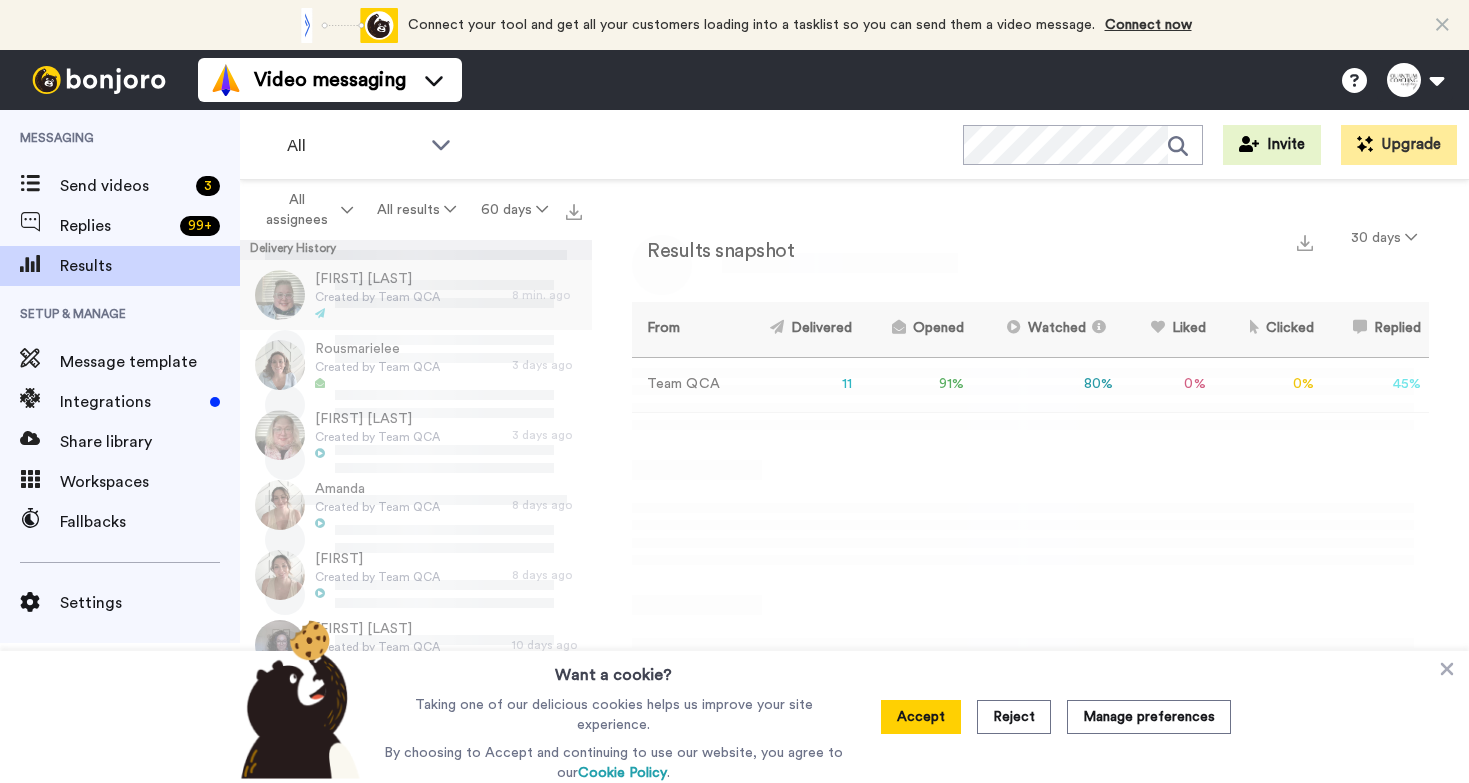 scroll, scrollTop: 0, scrollLeft: 0, axis: both 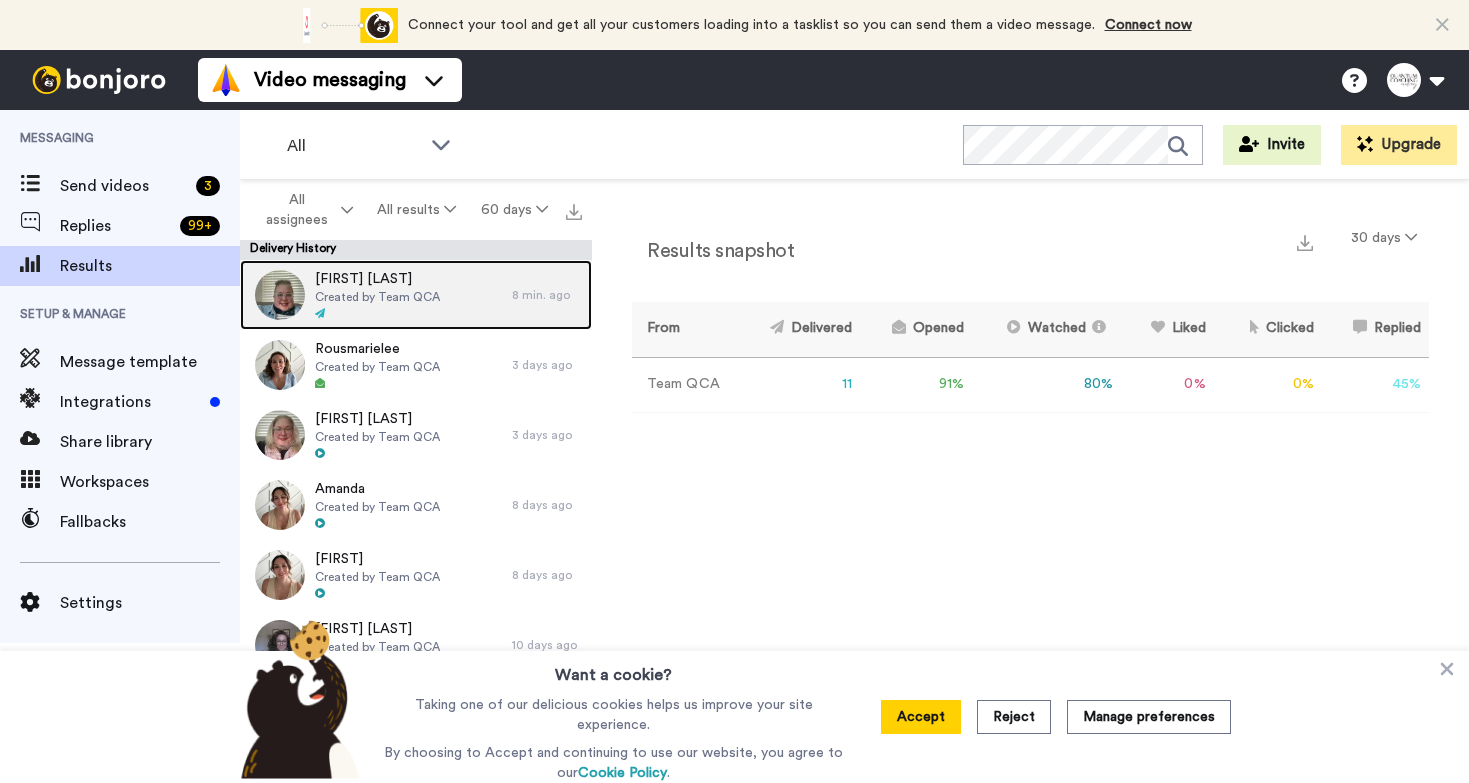 click on "Created by Team QCA" at bounding box center (377, 297) 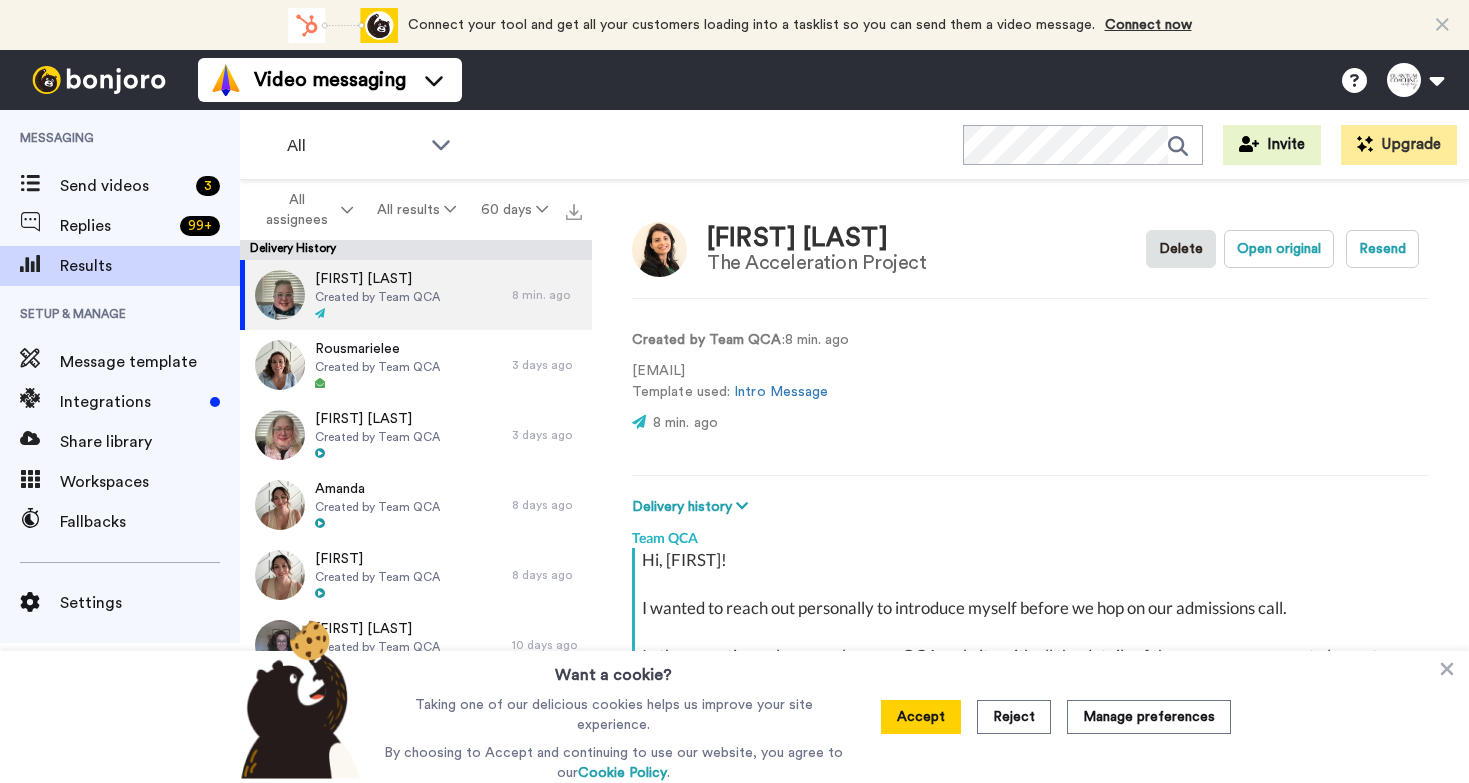 scroll, scrollTop: 278, scrollLeft: 0, axis: vertical 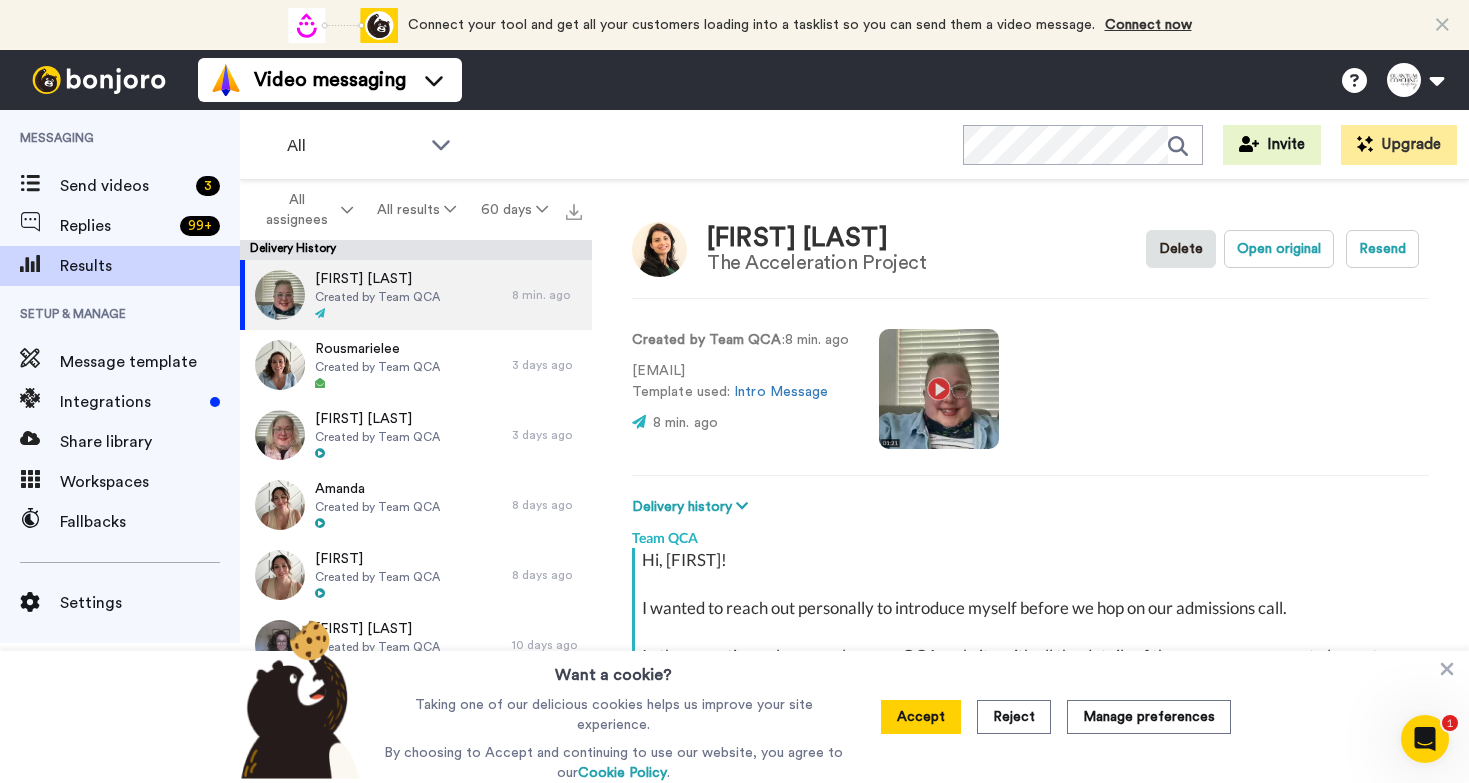 click at bounding box center (939, 389) 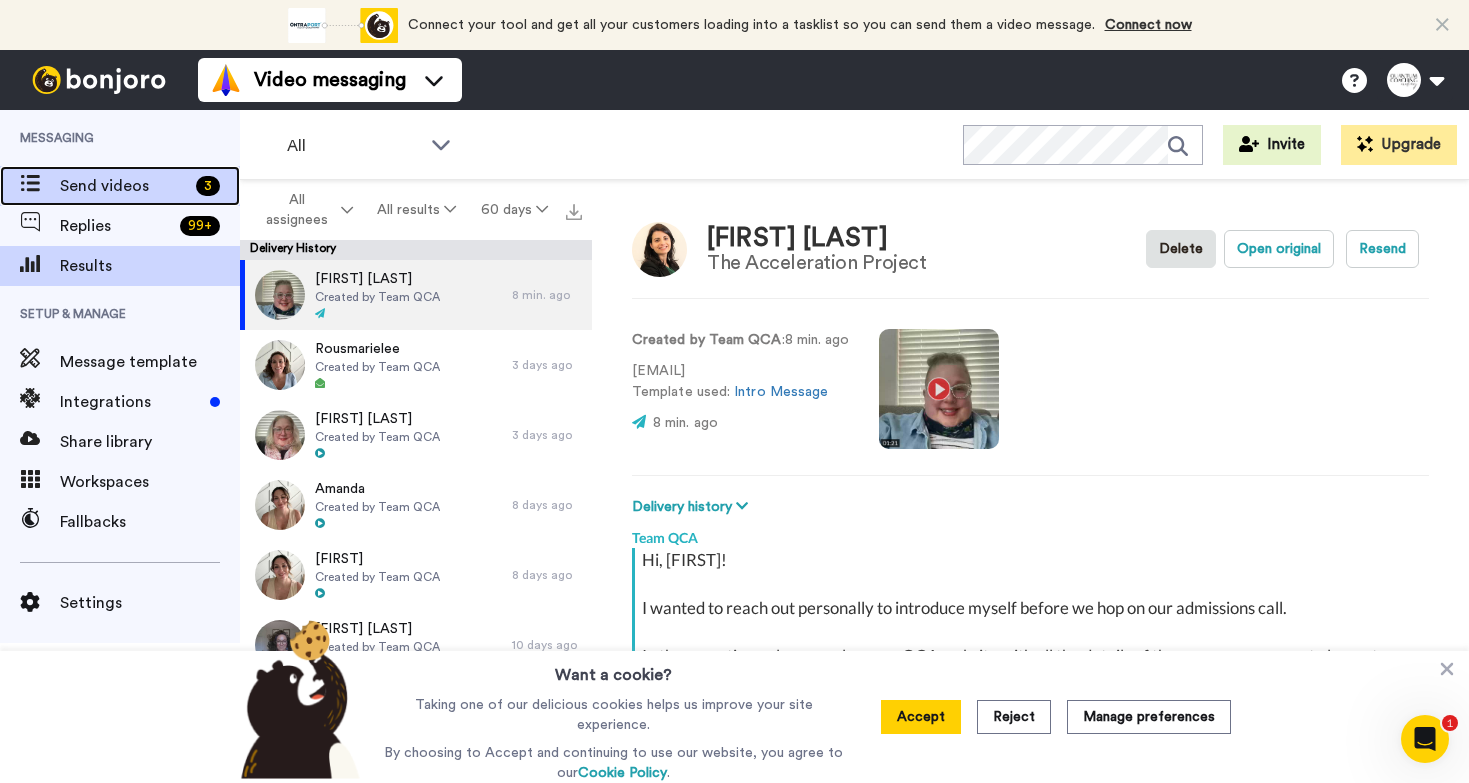 click on "Send videos" at bounding box center (124, 186) 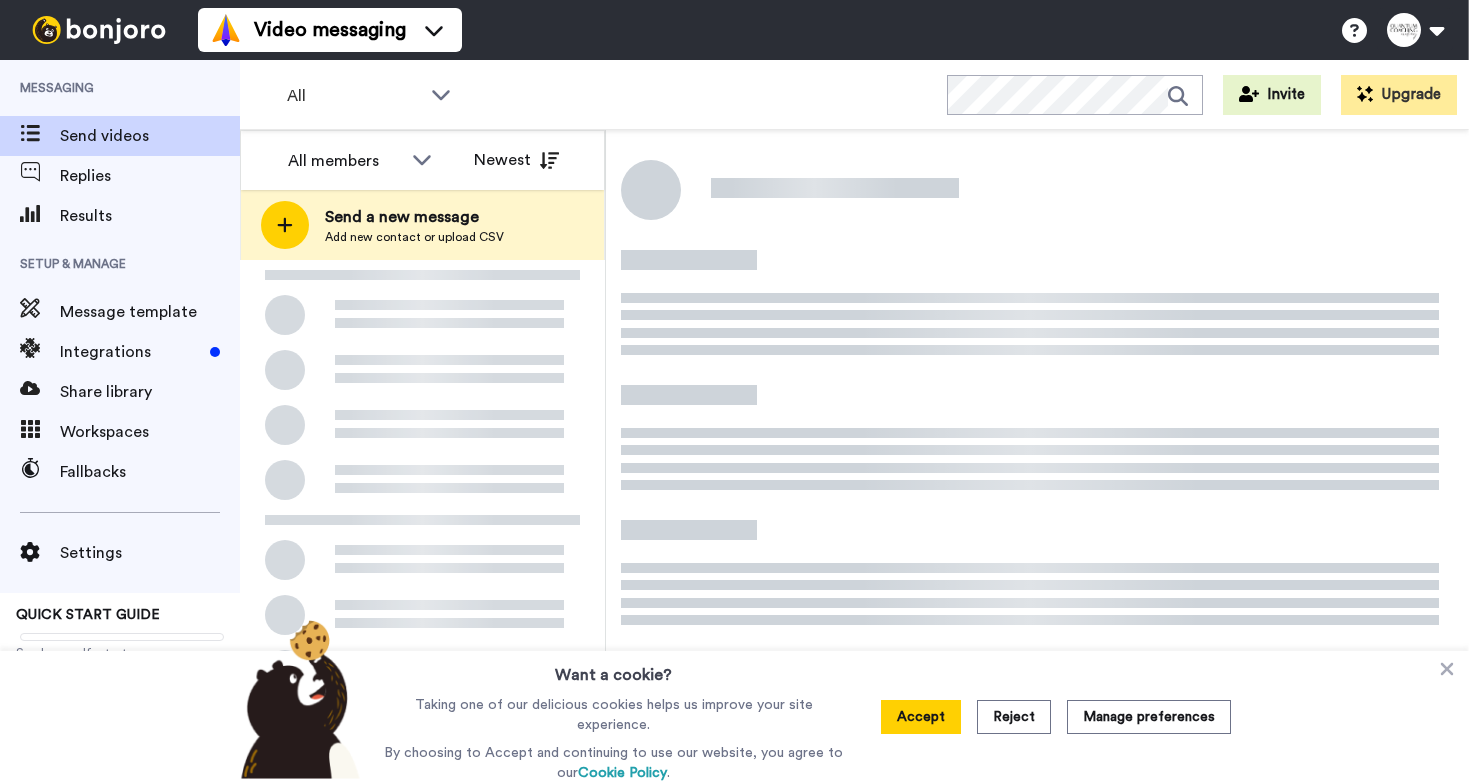 scroll, scrollTop: 0, scrollLeft: 0, axis: both 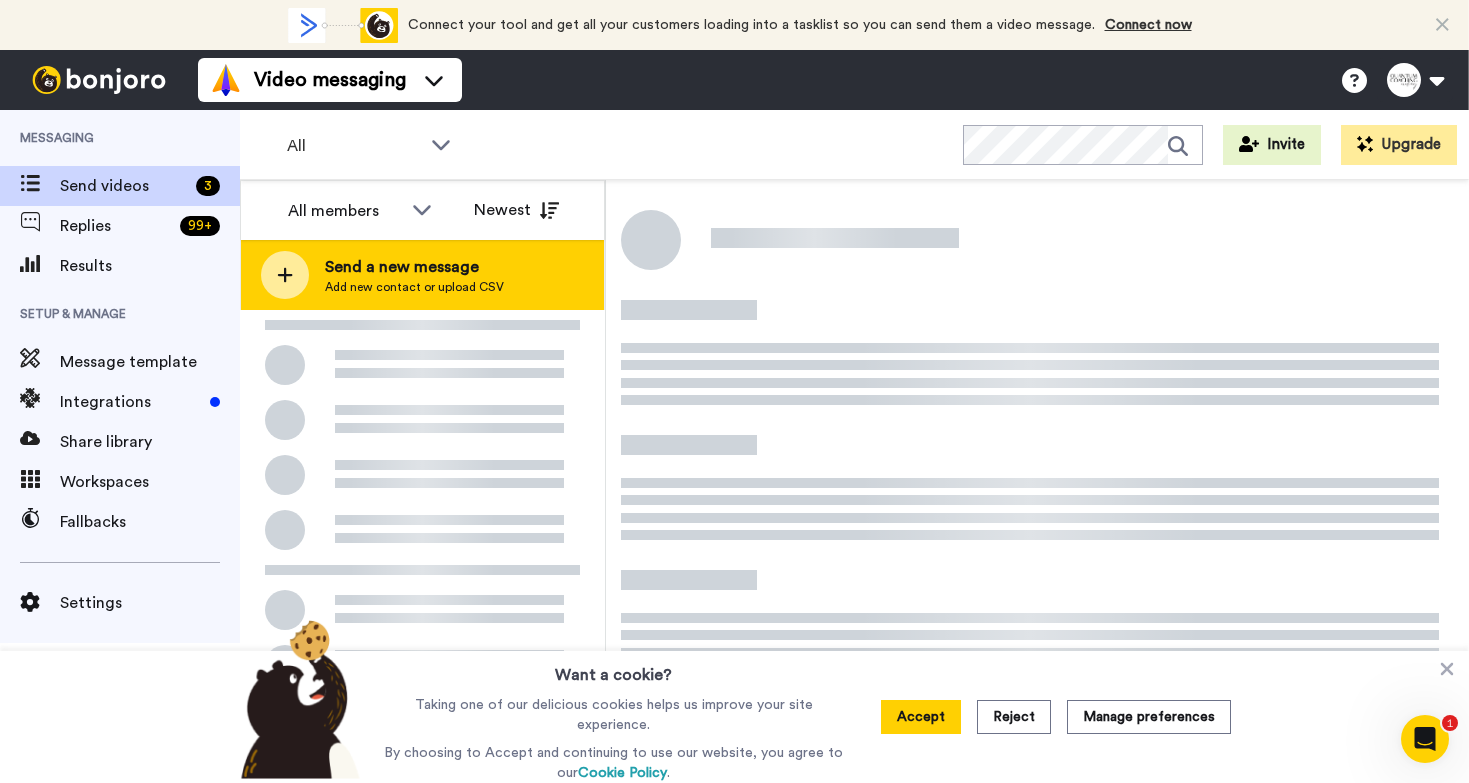 click 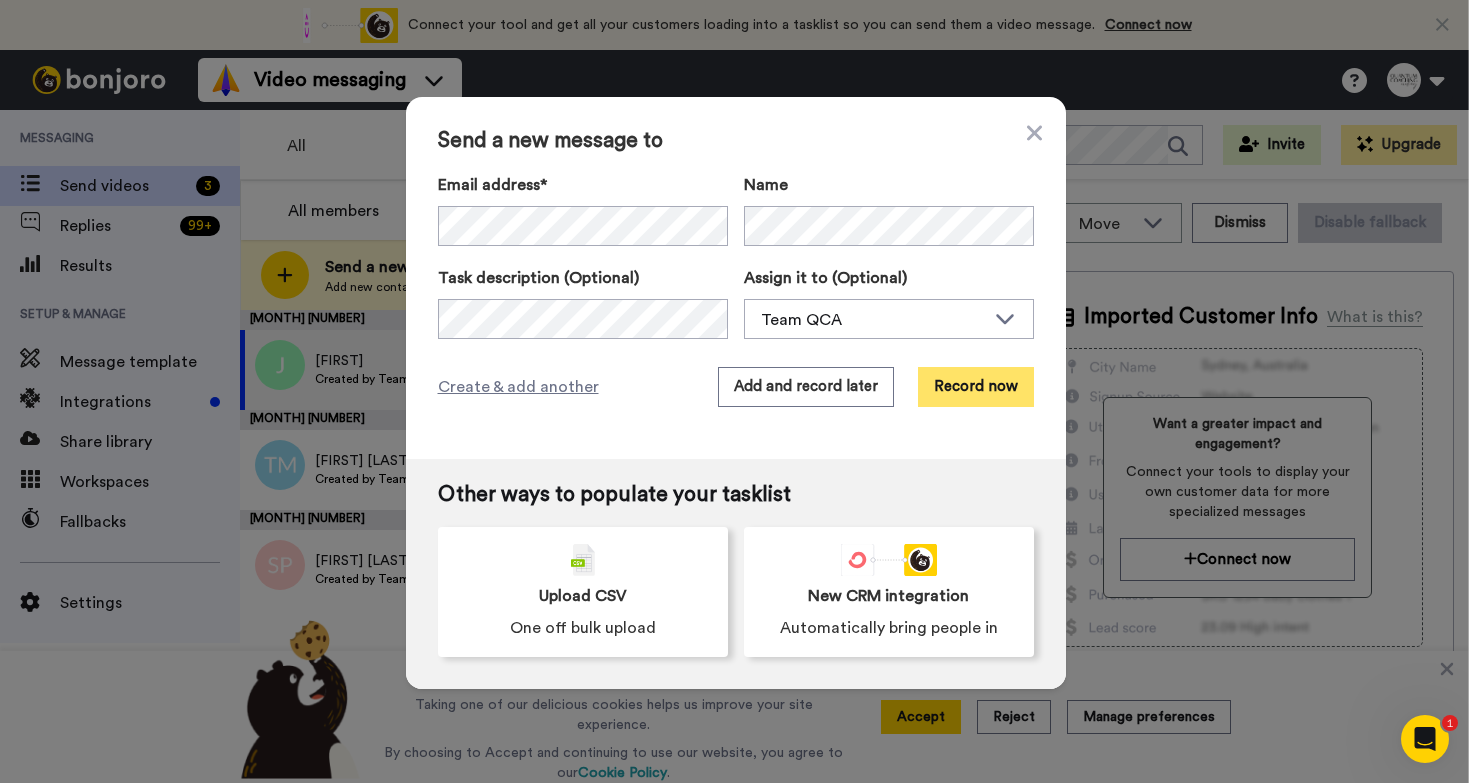 click on "Record now" at bounding box center [976, 387] 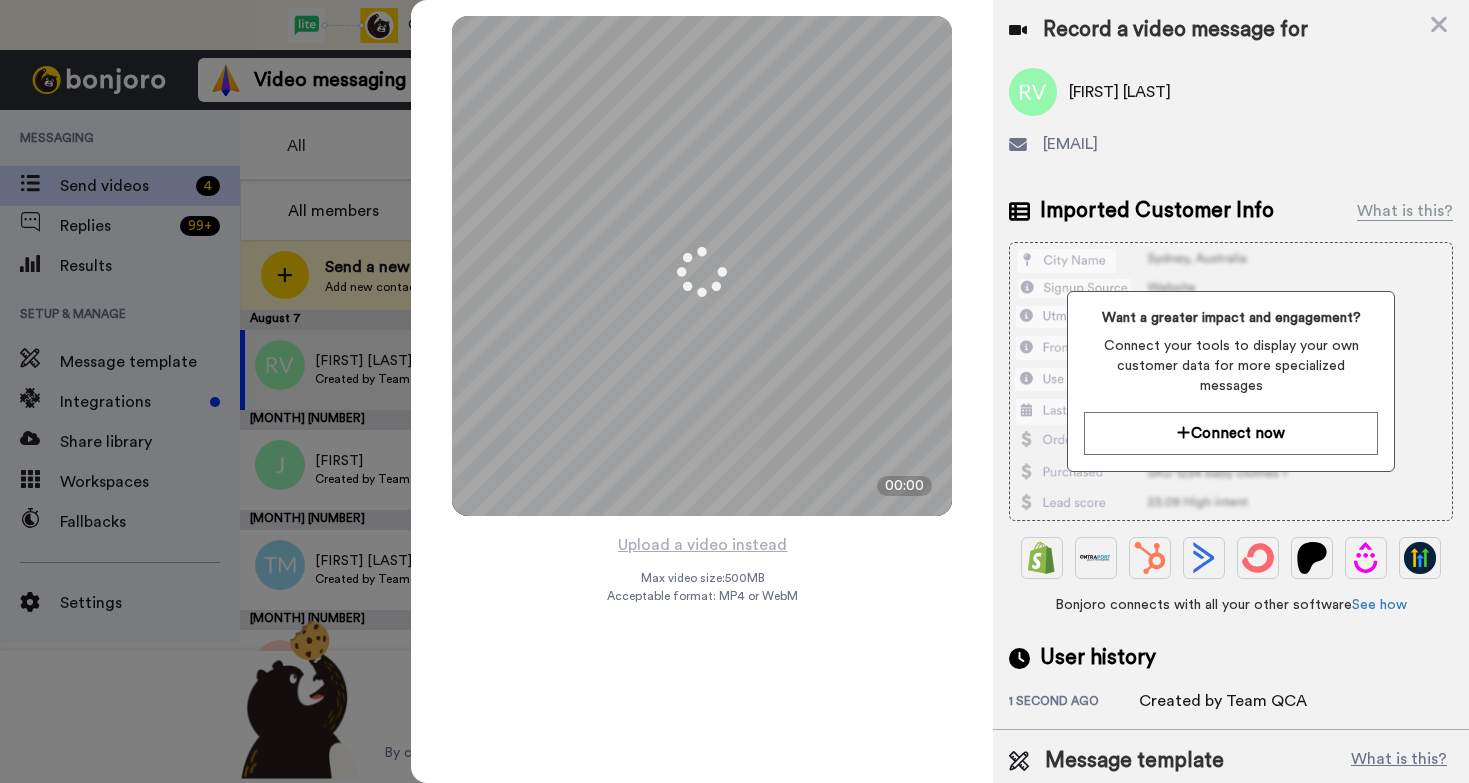 scroll, scrollTop: 43, scrollLeft: 0, axis: vertical 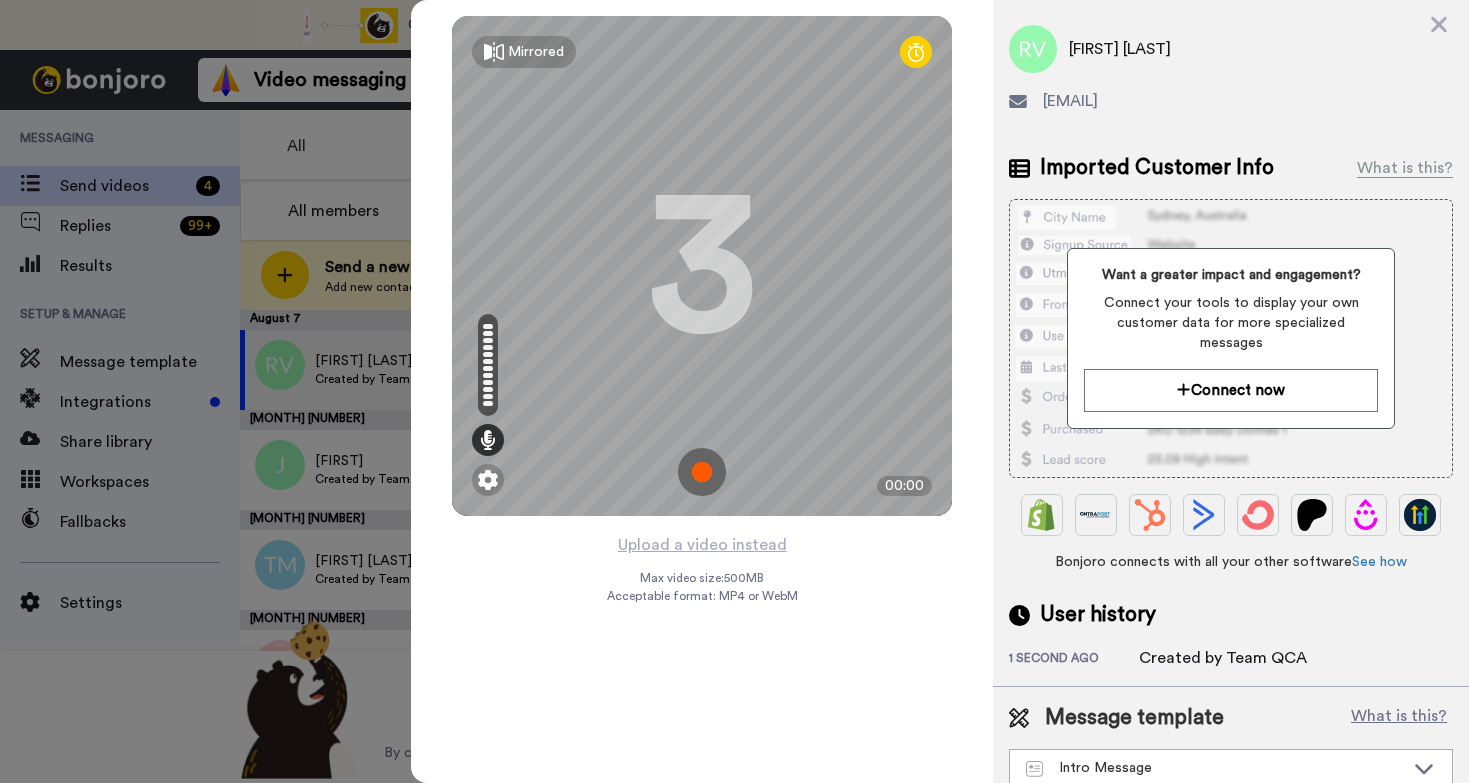 click at bounding box center [702, 472] 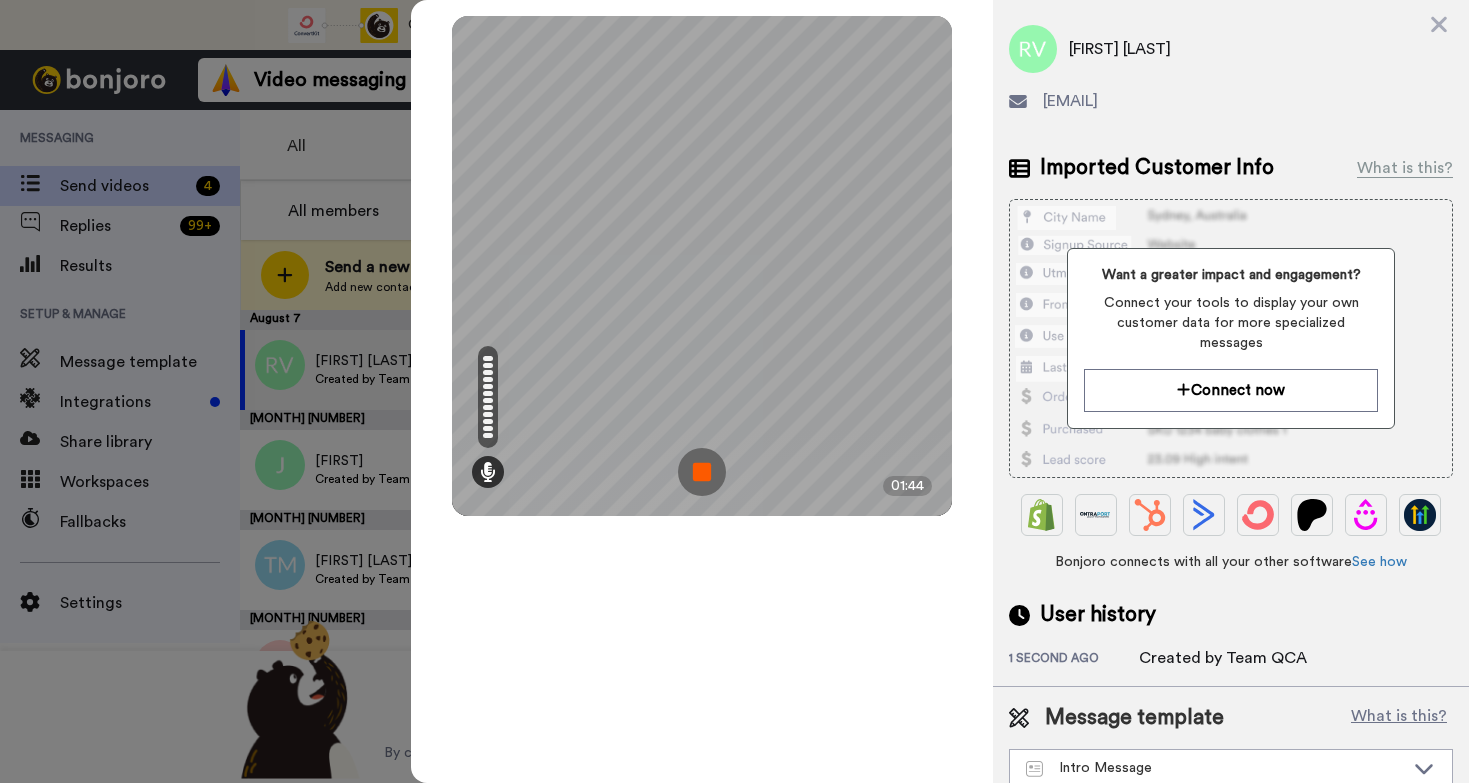 click at bounding box center (702, 472) 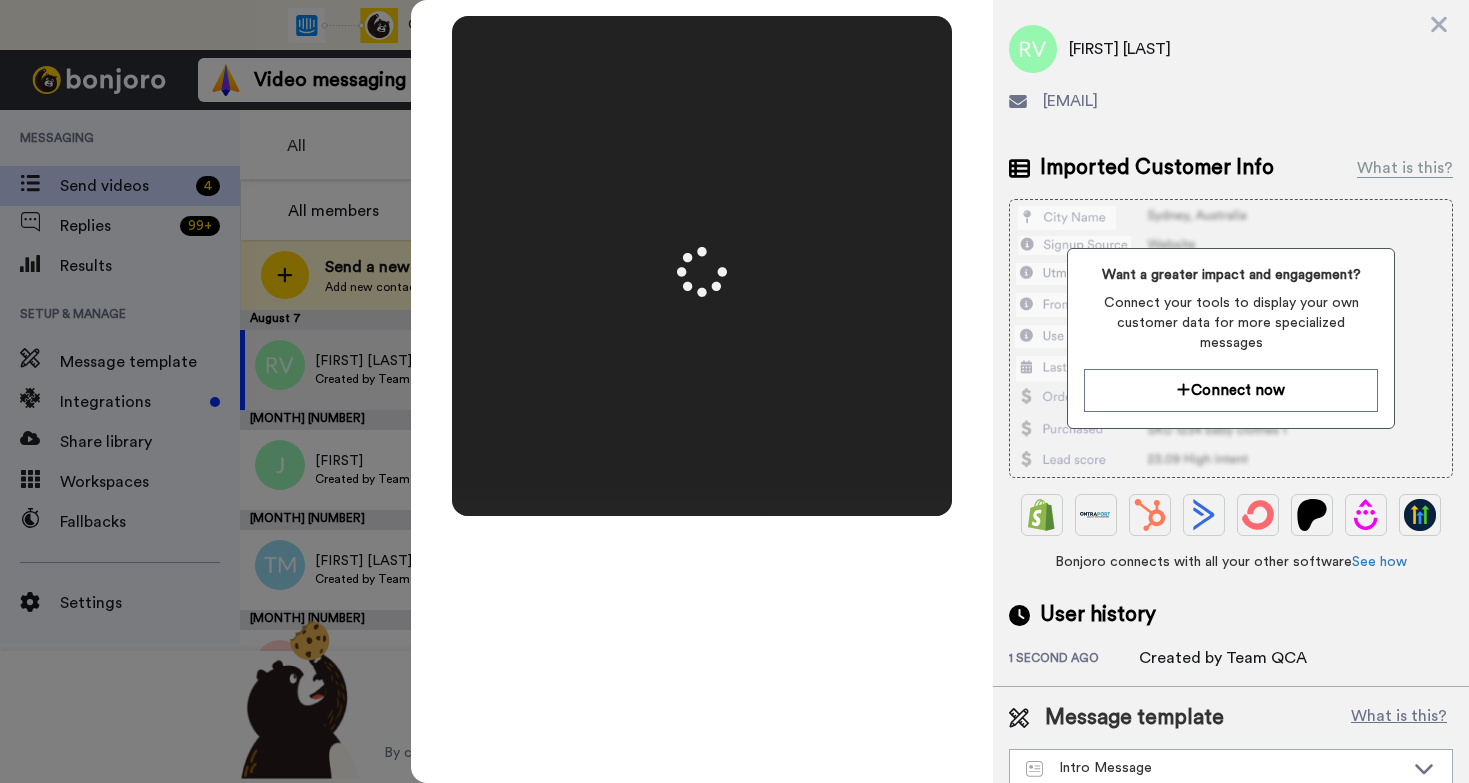 scroll, scrollTop: 0, scrollLeft: 0, axis: both 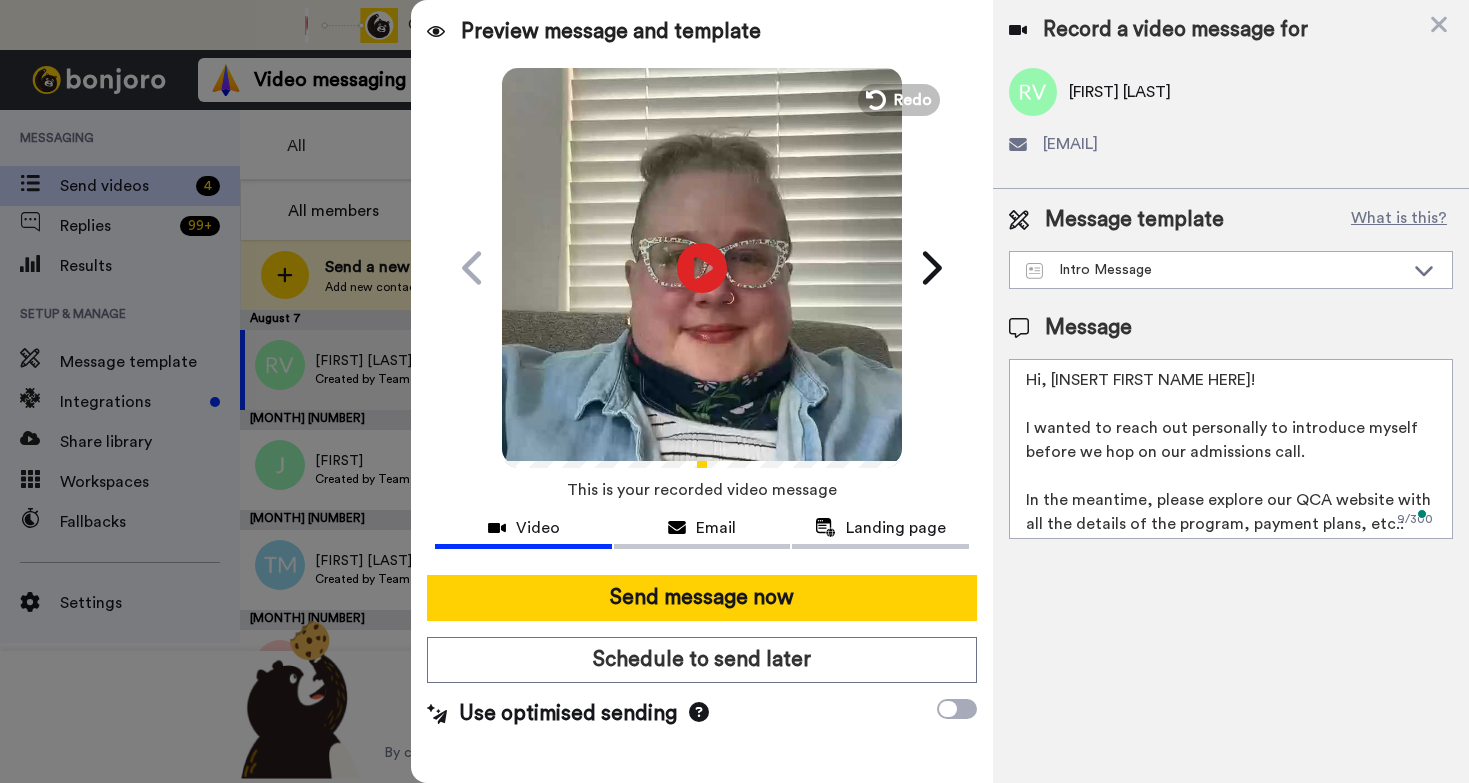 drag, startPoint x: 1258, startPoint y: 380, endPoint x: 1050, endPoint y: 375, distance: 208.06009 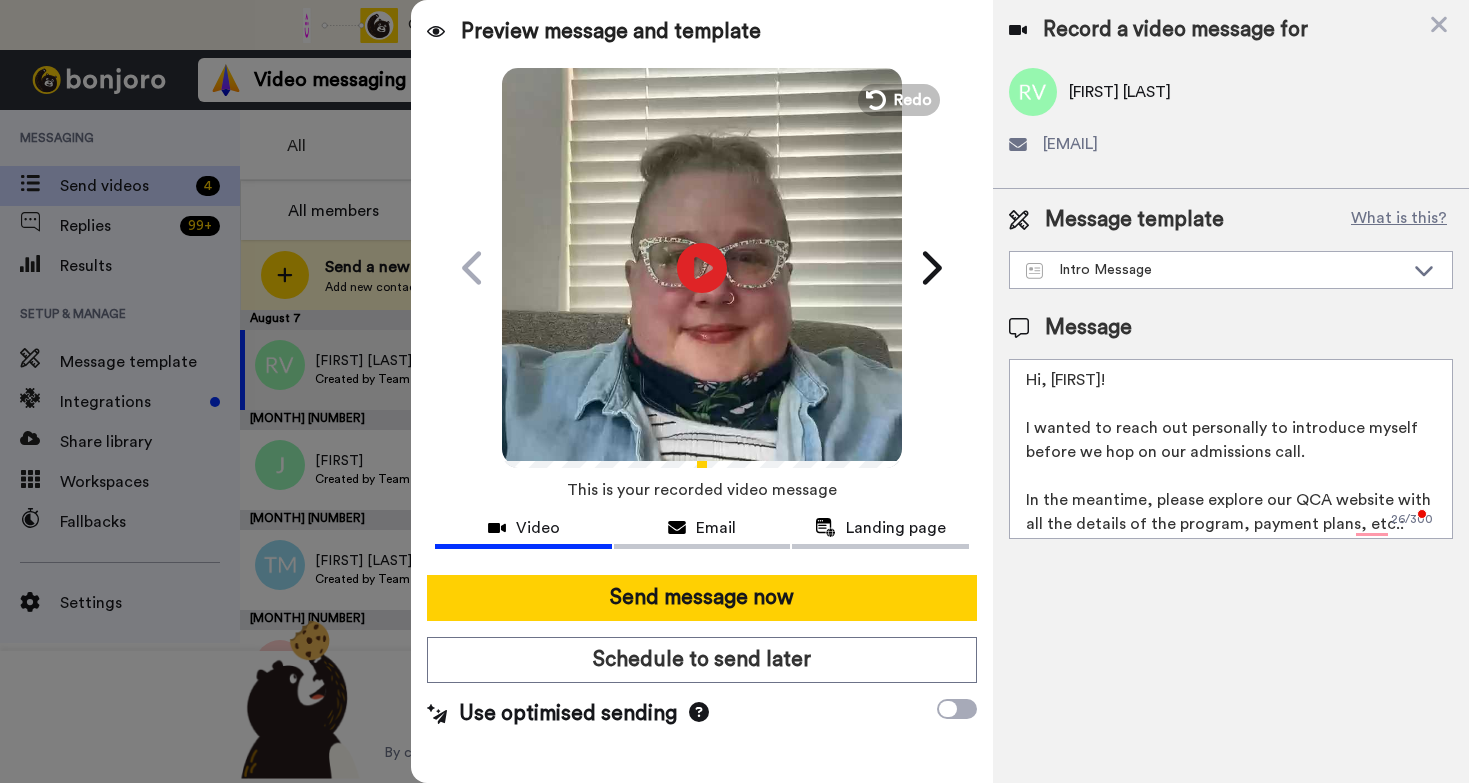 scroll, scrollTop: 43, scrollLeft: 0, axis: vertical 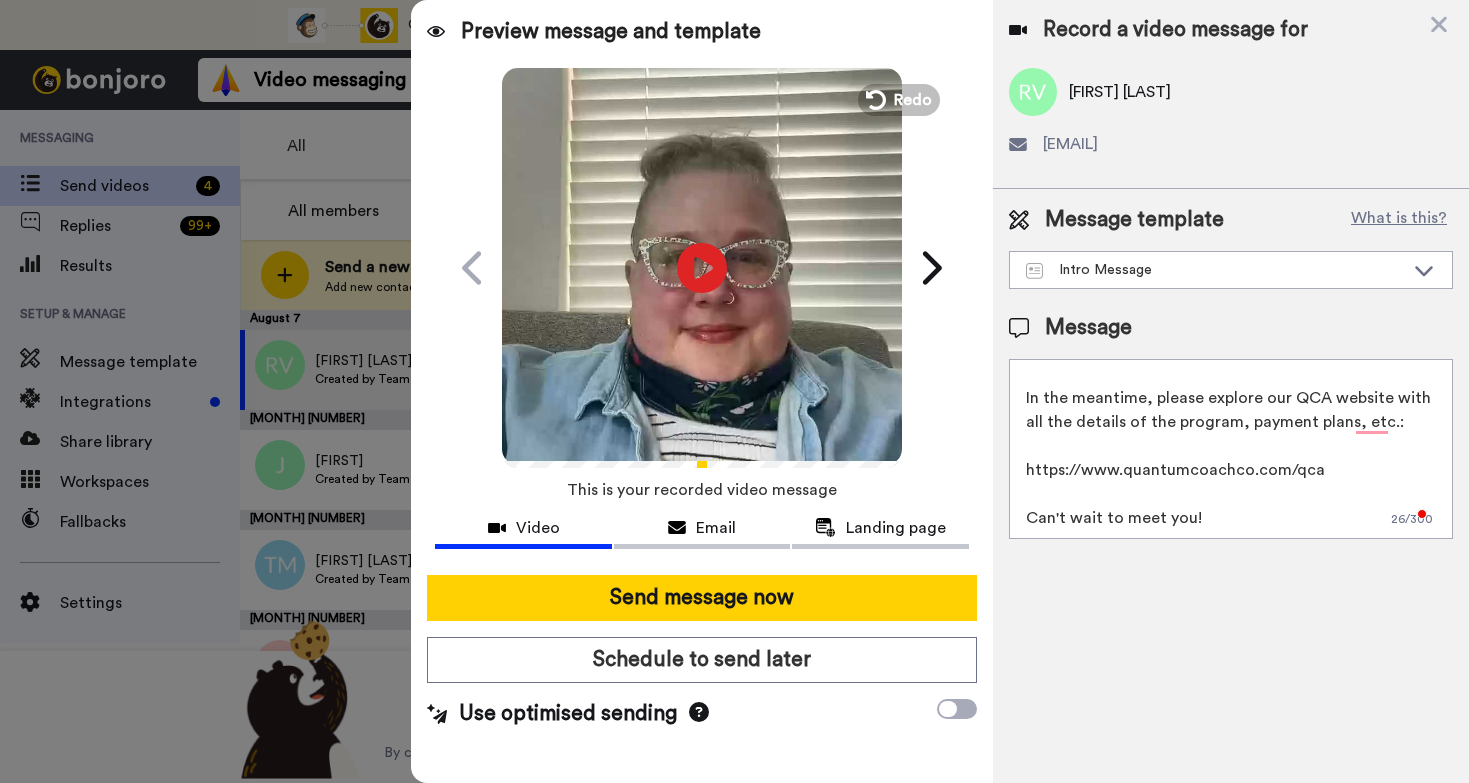 click on "Hi, Rumaisa!
I wanted to reach out personally to introduce myself before we hop on our admissions call.
In the meantime, please explore our QCA website with all the details of the program, payment plans, etc.:
https://www.quantumcoachco.com/qca
Can't wait to meet you!" at bounding box center (1231, 449) 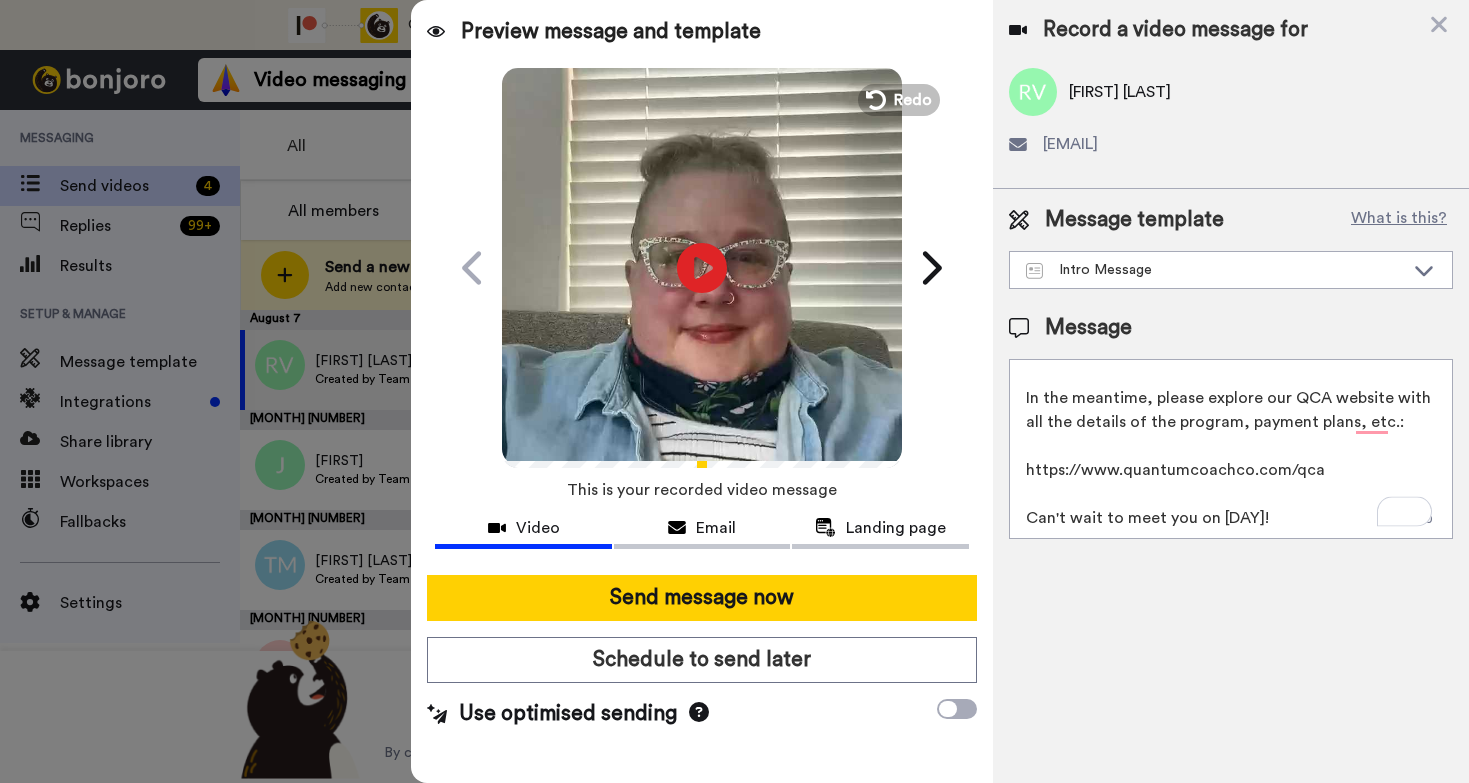 click on "Hi, Rumaisa!
I wanted to reach out personally to introduce myself before we hop on our admissions call.
In the meantime, please explore our QCA website with all the details of the program, payment plans, etc.:
https://www.quantumcoachco.com/qca
Can't wait to meet you on Monday!" at bounding box center (1231, 449) 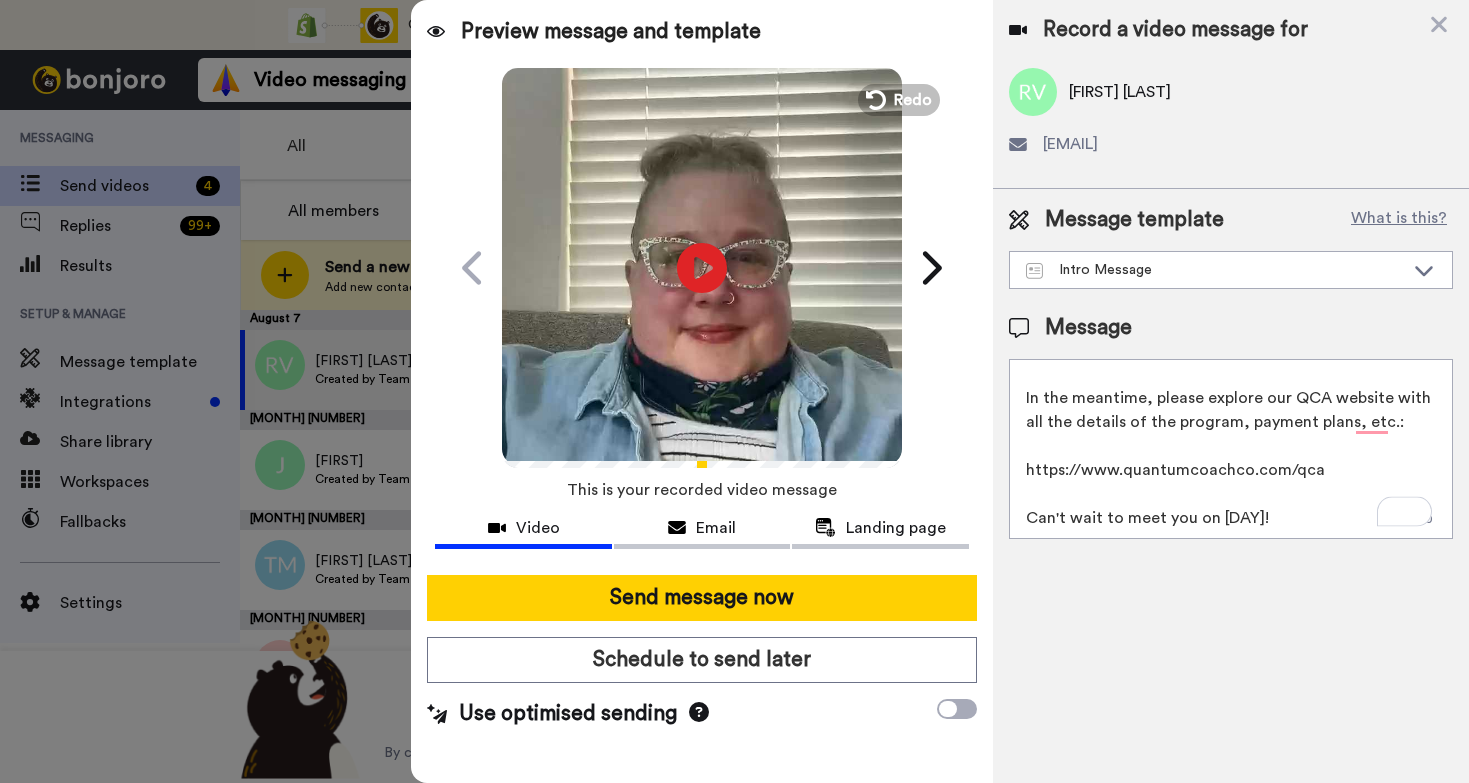 click on "Hi, Rumaisa!
I wanted to reach out personally to introduce myself before we hop on our admissions call.
In the meantime, please explore our QCA website with all the details of the program, payment plans, etc.:
https://www.quantumcoachco.com/qca
Can't wait to meet you on Monday!" at bounding box center (1231, 449) 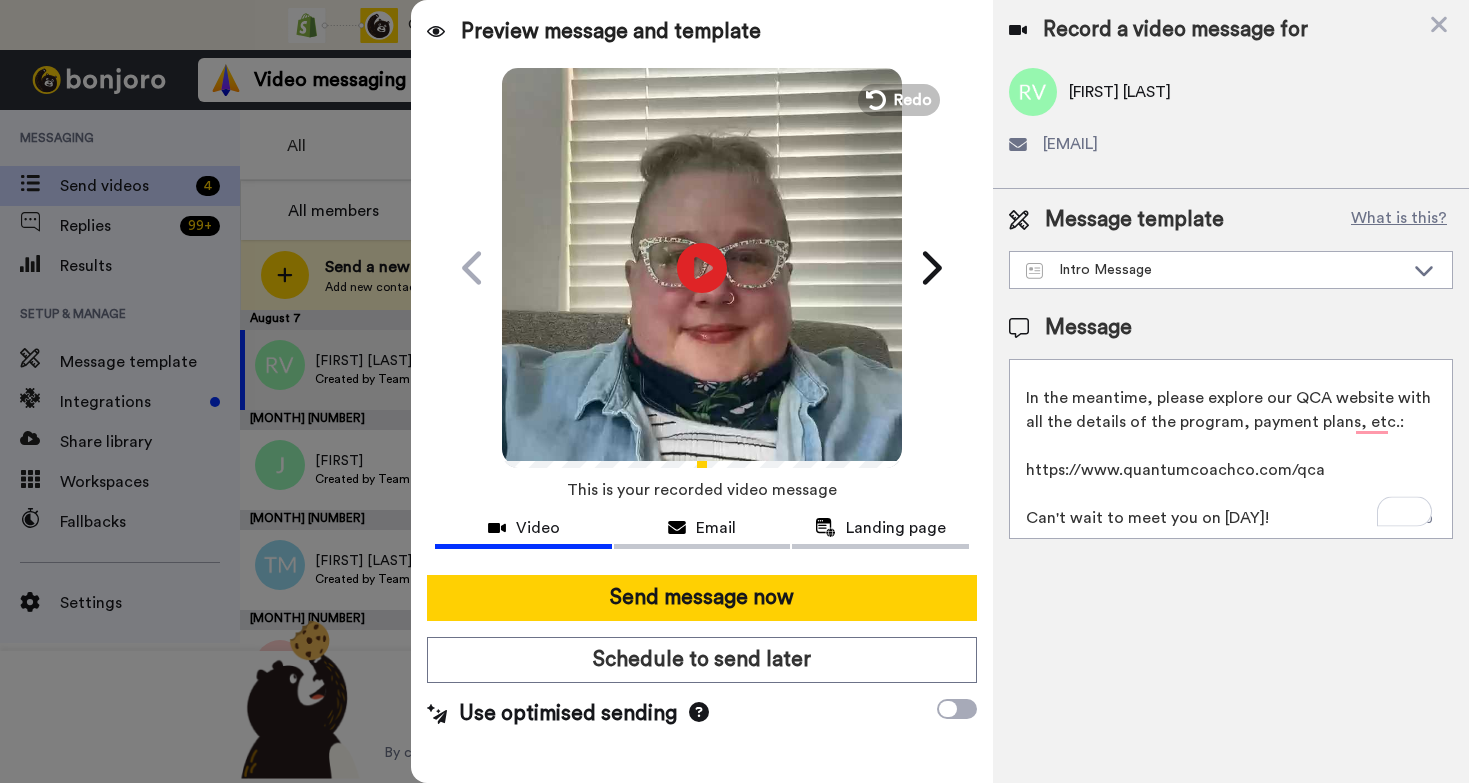 scroll, scrollTop: 116, scrollLeft: 0, axis: vertical 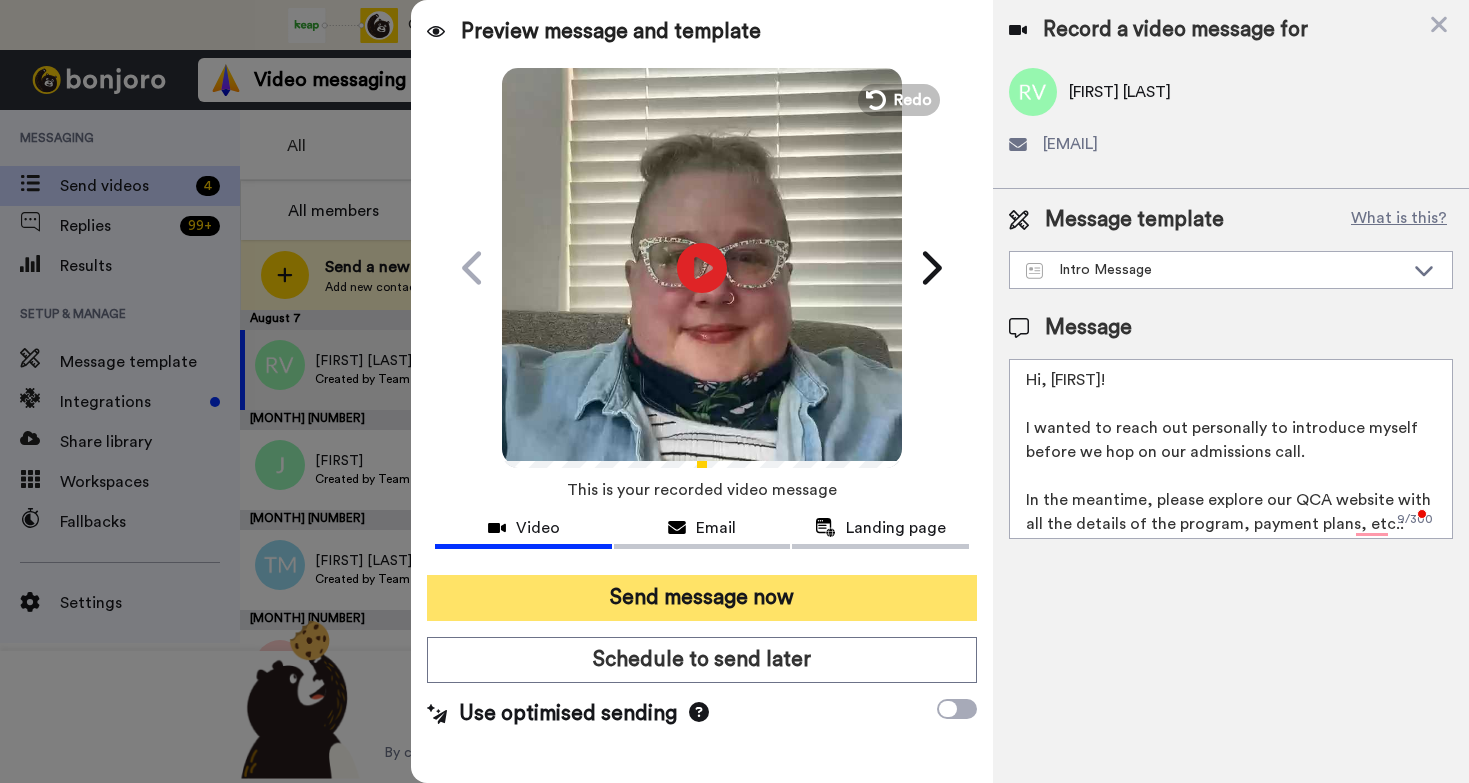 type on "Hi, Rumaisa!
I wanted to reach out personally to introduce myself before we hop on our admissions call.
In the meantime, please explore our QCA website with all the details of the program, payment plans, etc.:
https://www.quantumcoachco.com/qca
Can't wait to meet you on Monday!
Jenna" 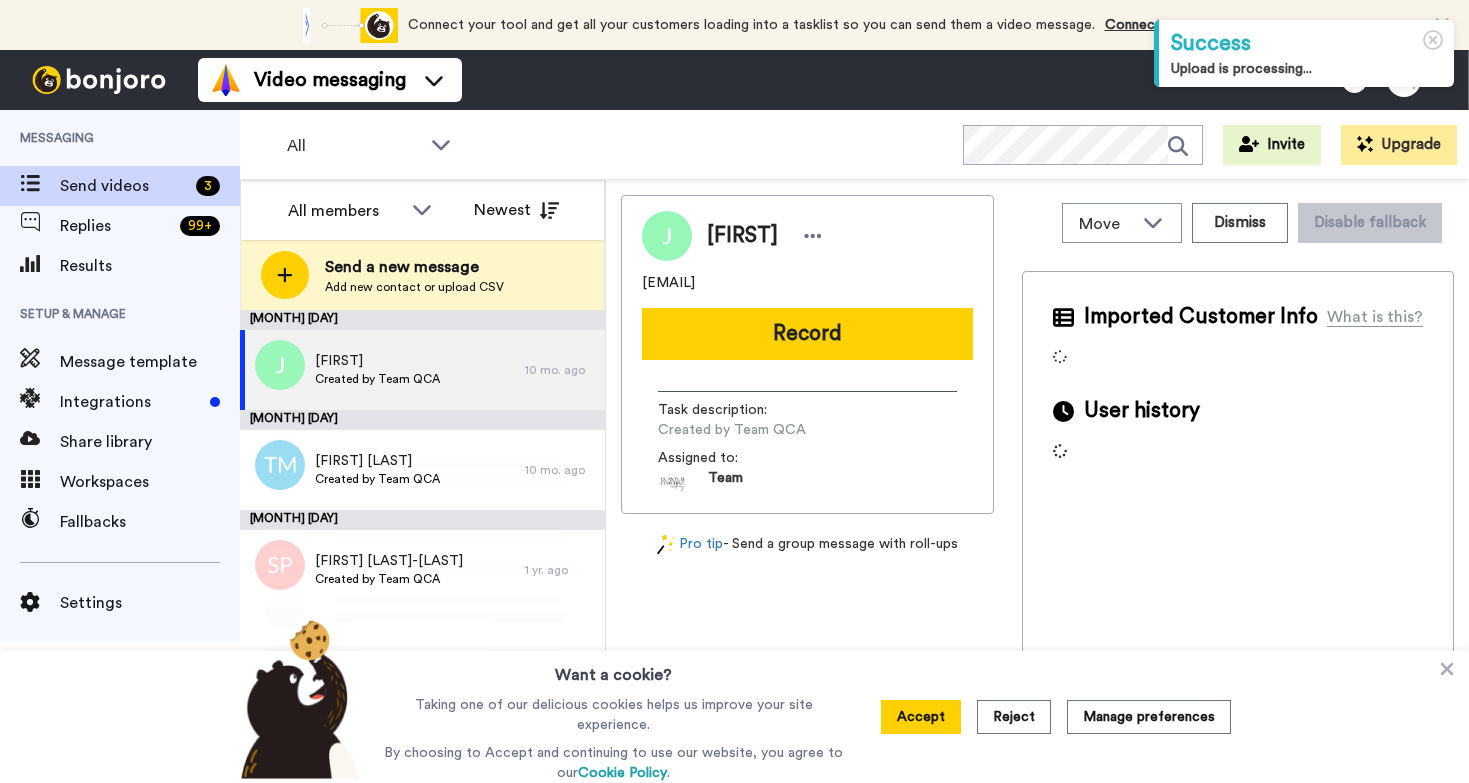 scroll, scrollTop: 0, scrollLeft: 0, axis: both 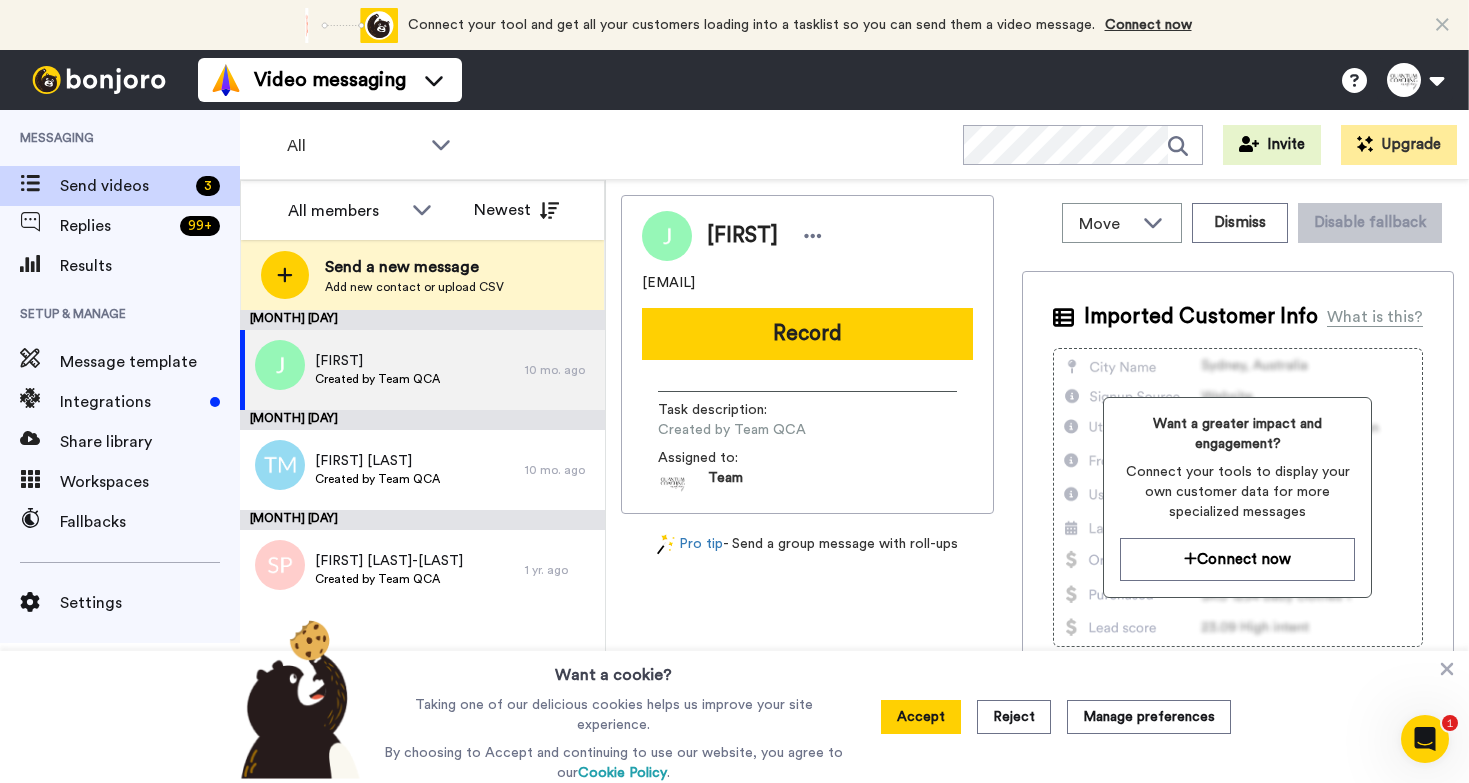click on "Results" at bounding box center [150, 266] 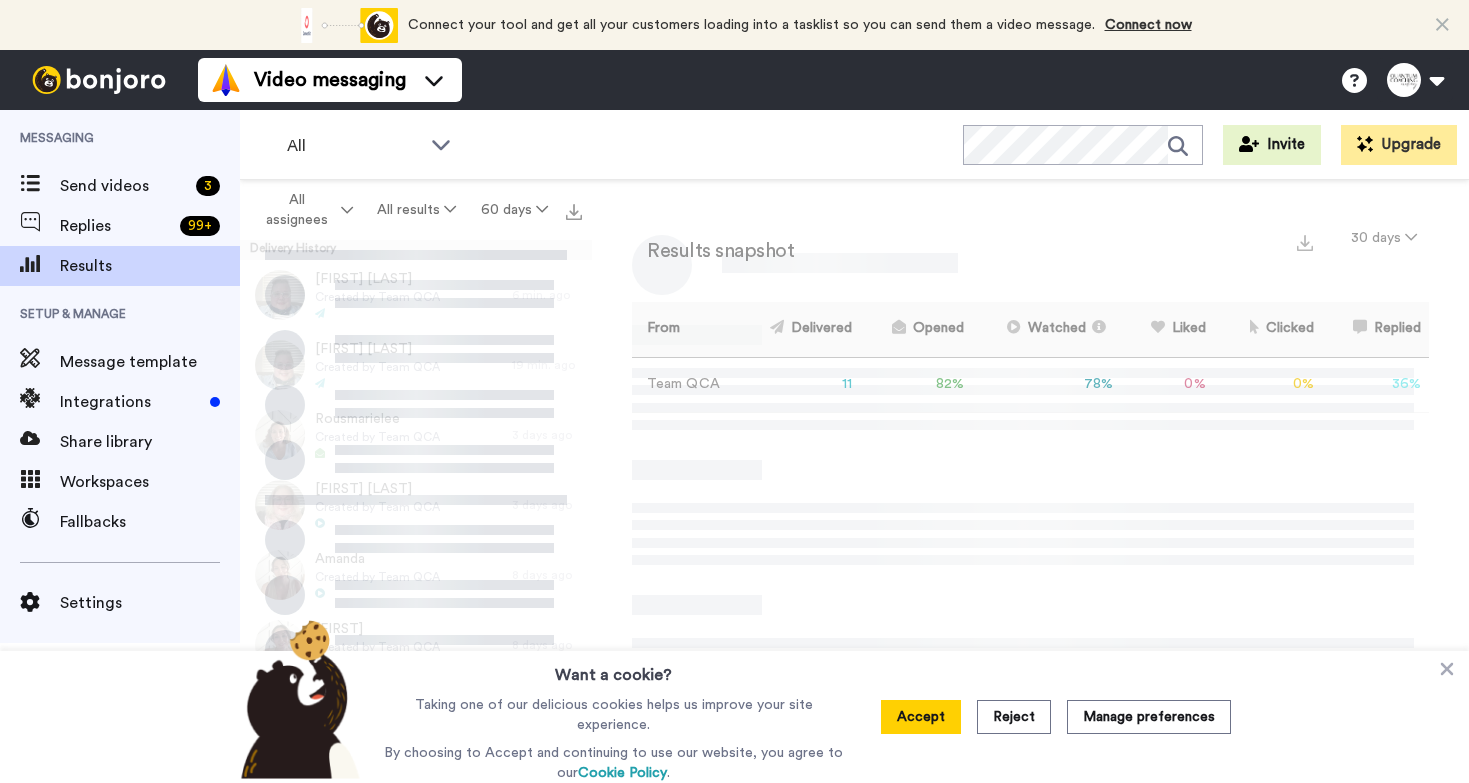 scroll, scrollTop: 0, scrollLeft: 0, axis: both 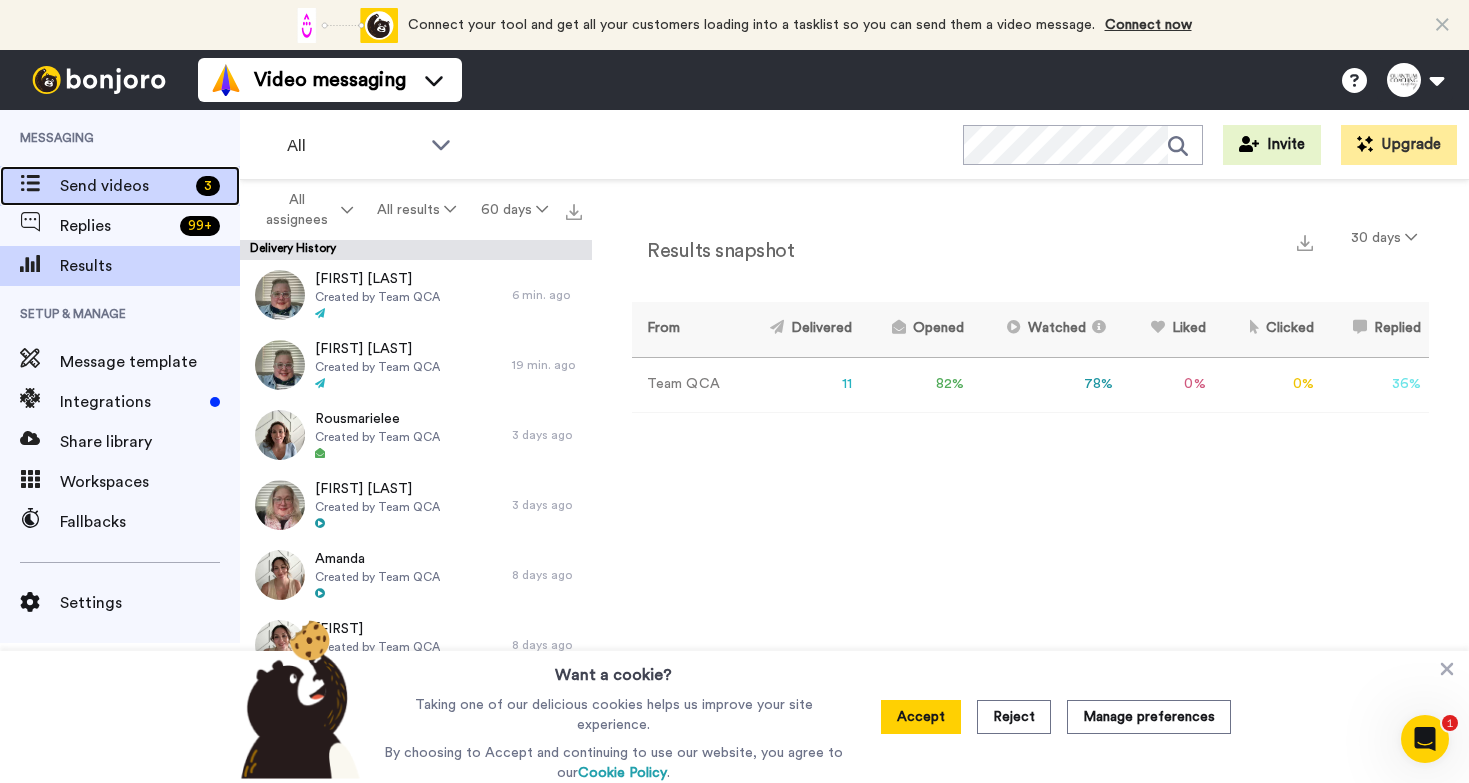 click on "Send videos" at bounding box center (124, 186) 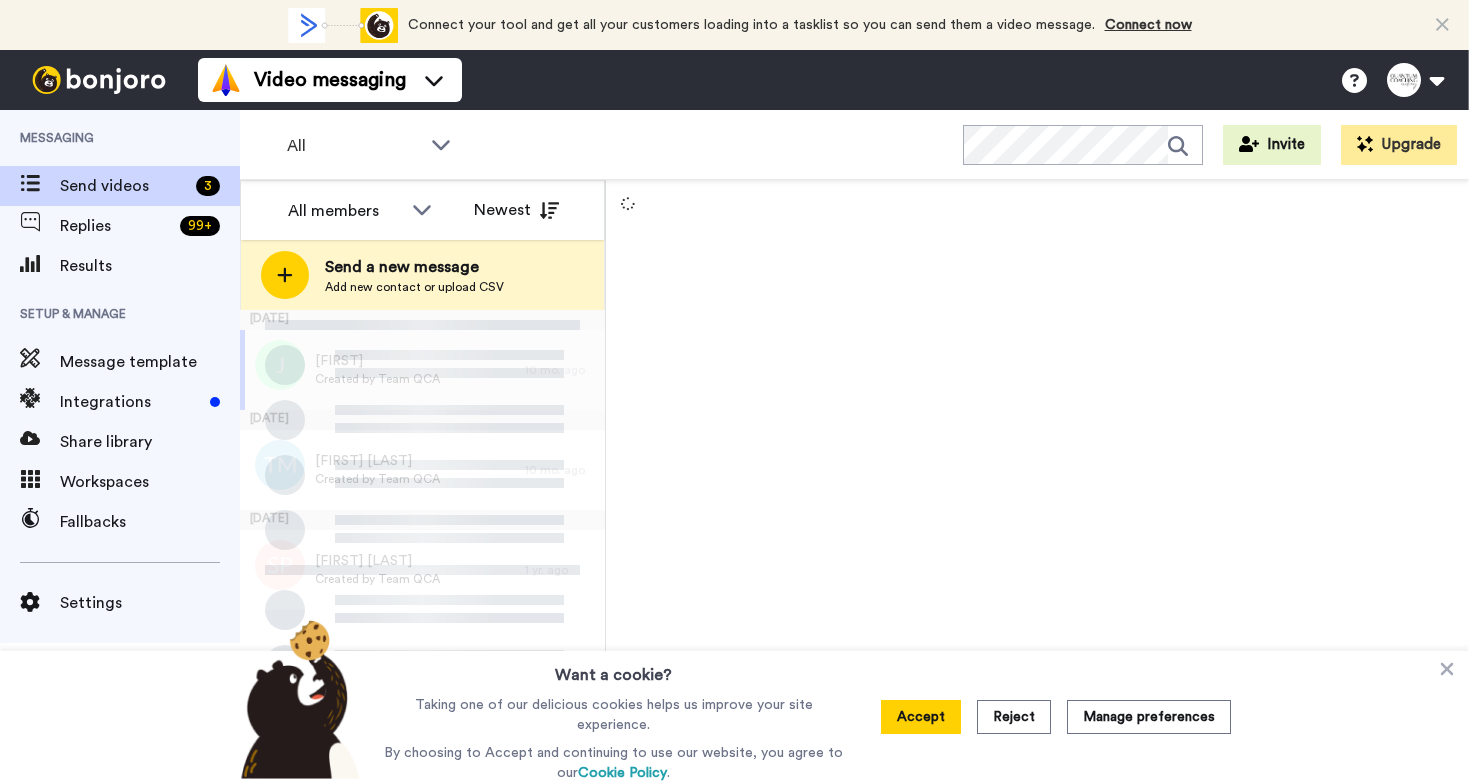 scroll, scrollTop: 0, scrollLeft: 0, axis: both 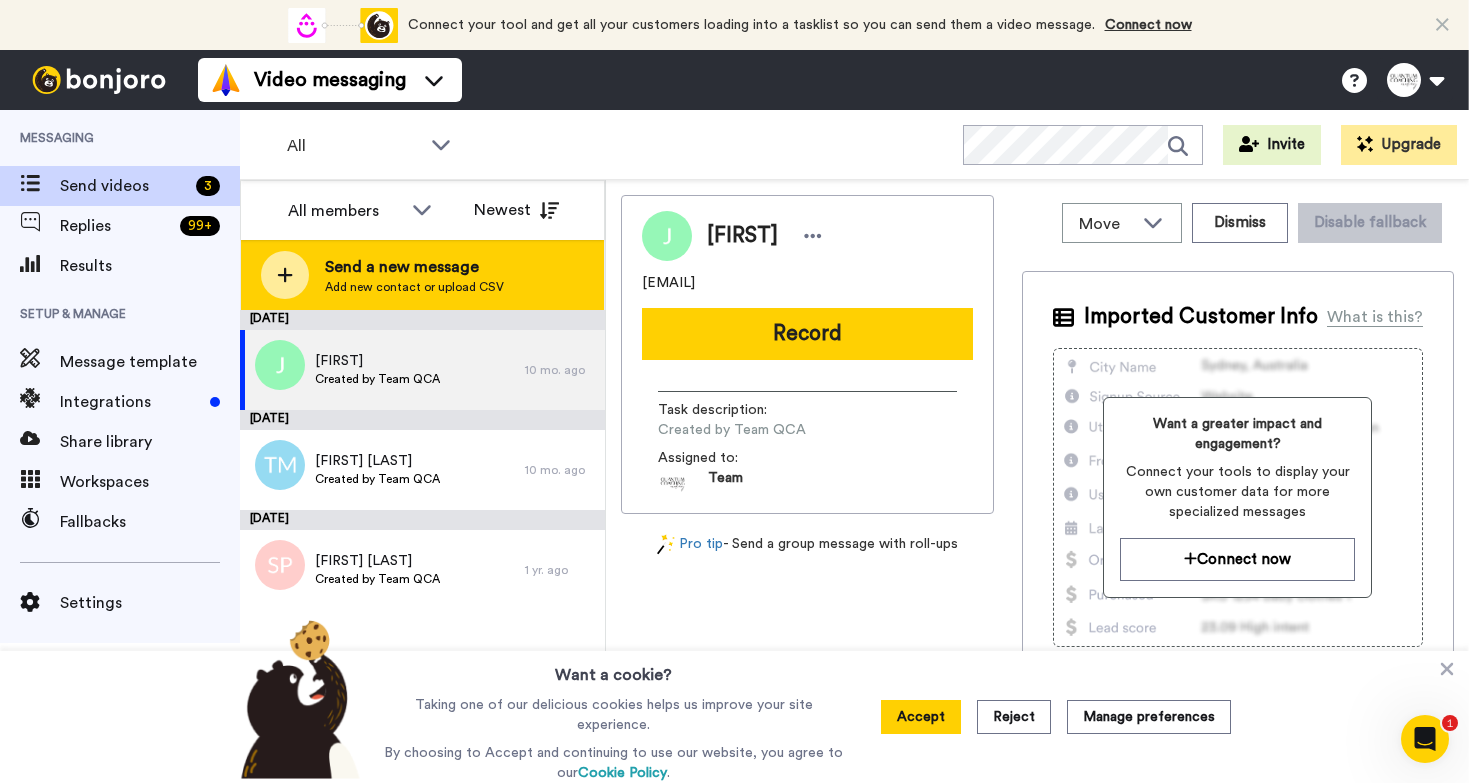 click at bounding box center (285, 275) 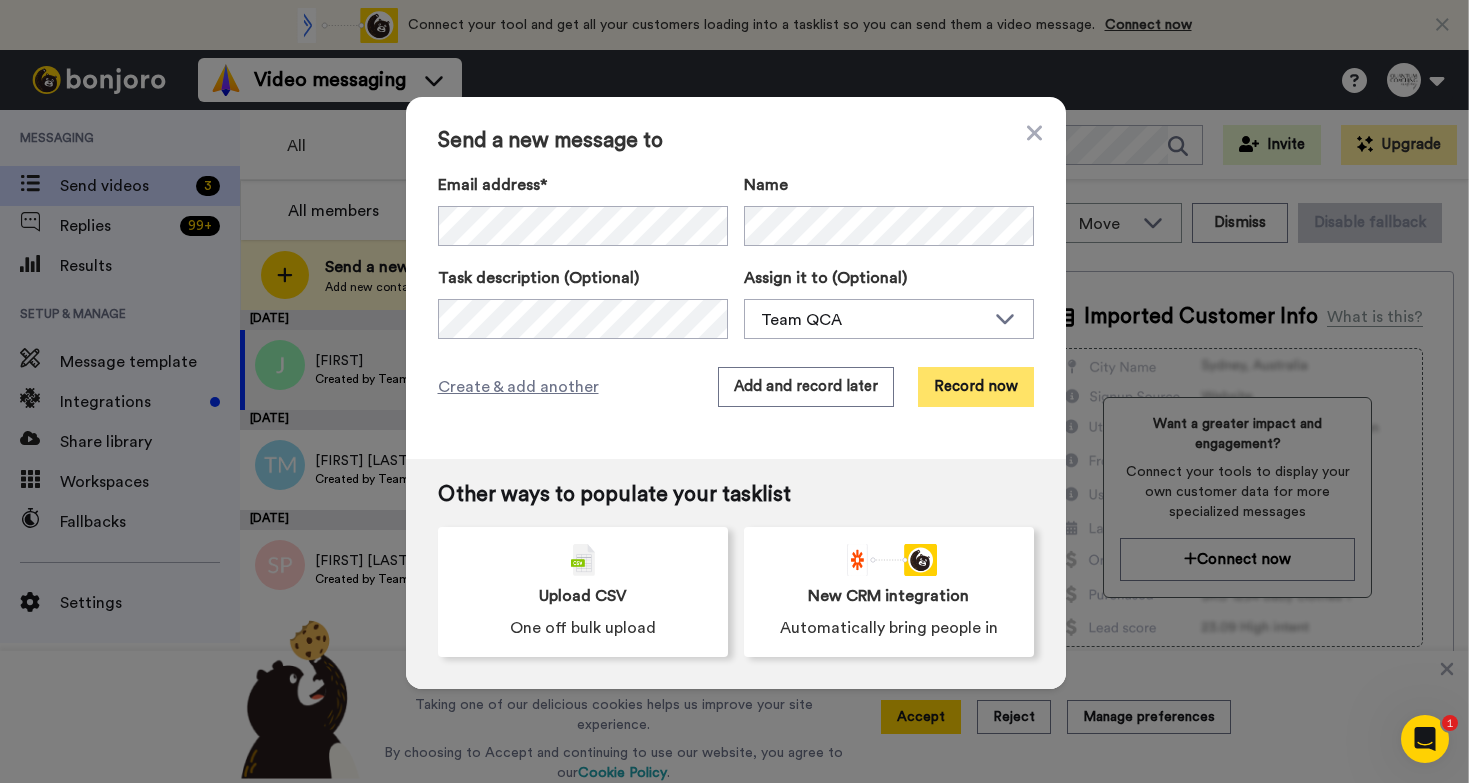 click on "Record now" at bounding box center [976, 387] 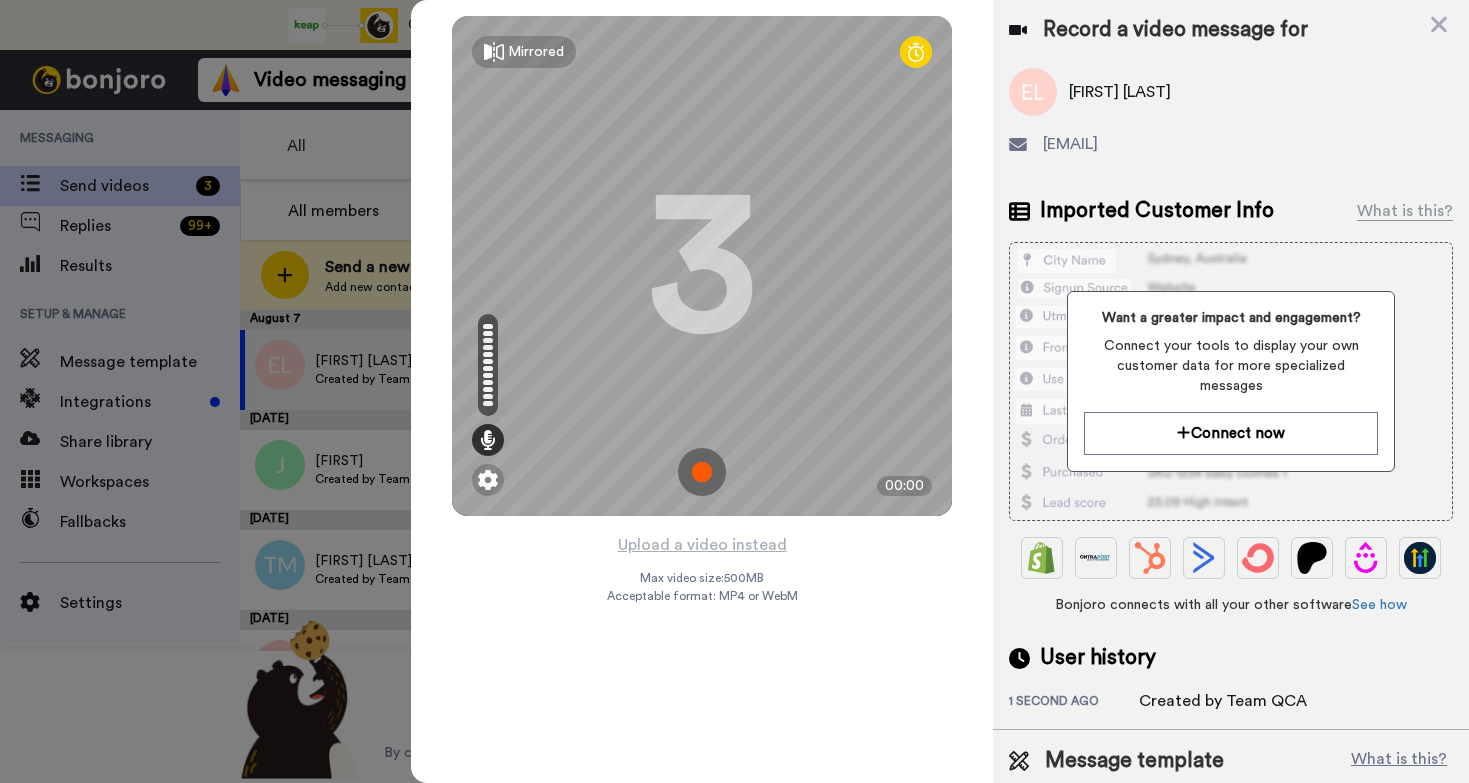 click at bounding box center (702, 472) 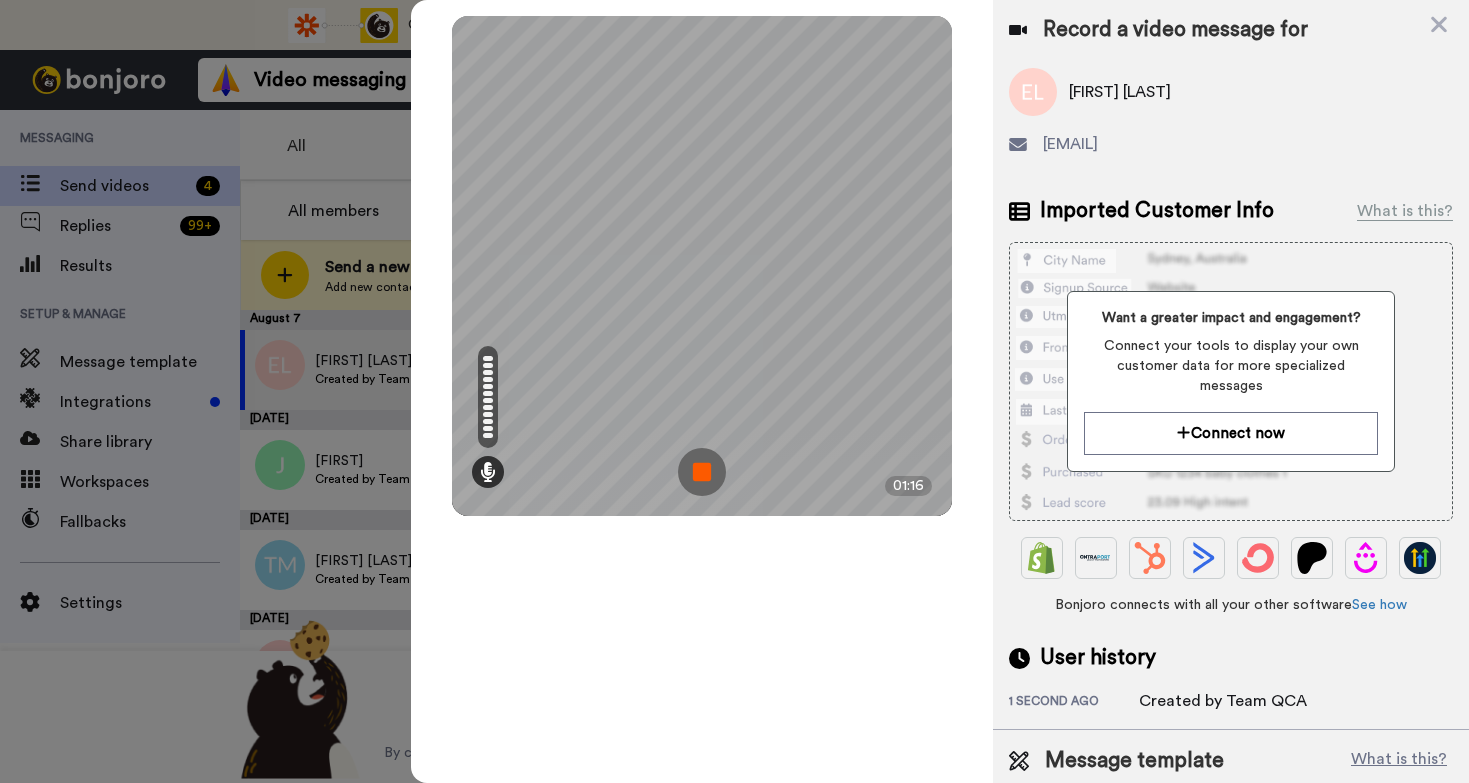 click at bounding box center [702, 472] 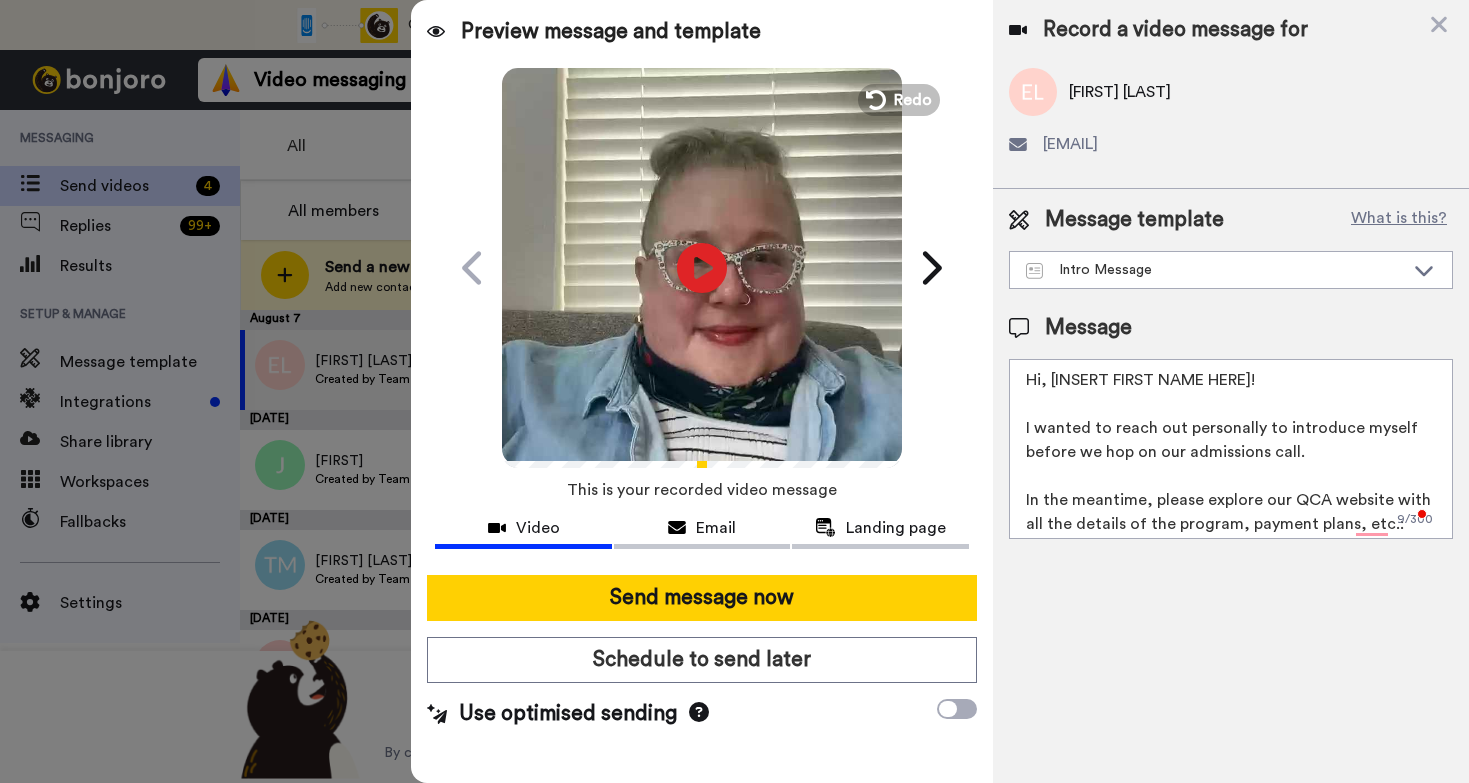 drag, startPoint x: 1256, startPoint y: 376, endPoint x: 1051, endPoint y: 376, distance: 205 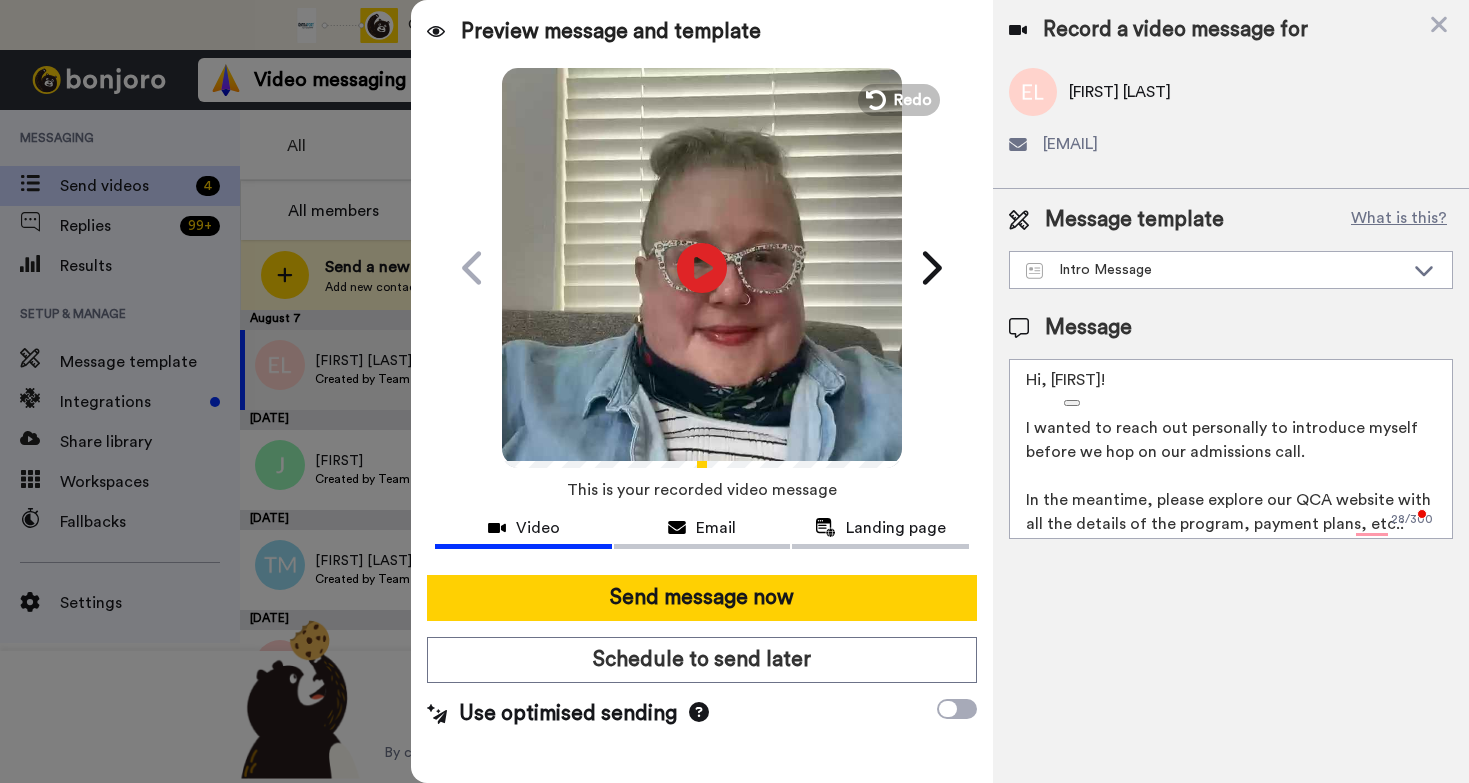 scroll, scrollTop: 102, scrollLeft: 0, axis: vertical 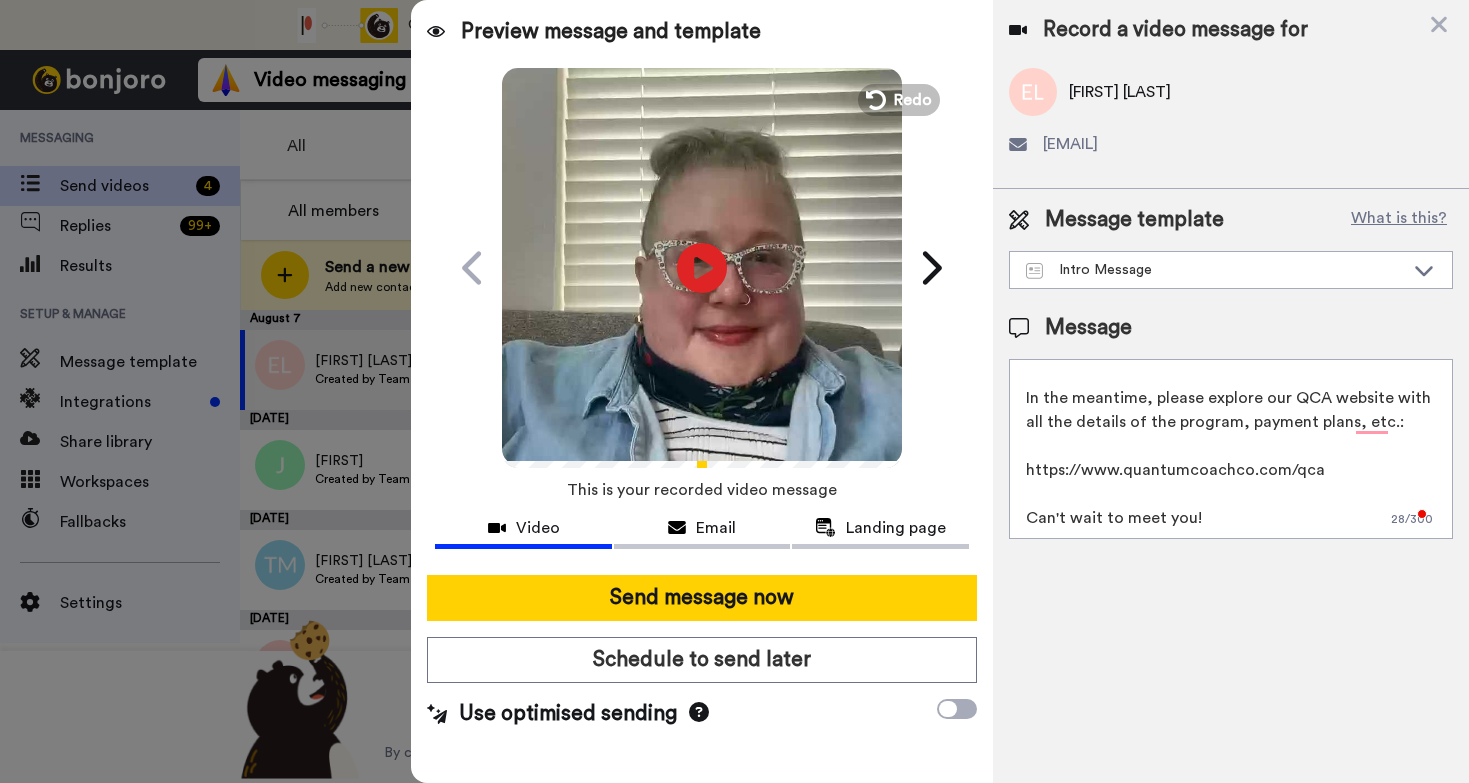 click on "Hi, Emily!
I wanted to reach out personally to introduce myself before we hop on our admissions call.
In the meantime, please explore our QCA website with all the details of the program, payment plans, etc.:
https://www.quantumcoachco.com/qca
Can't wait to meet you!" at bounding box center [1231, 449] 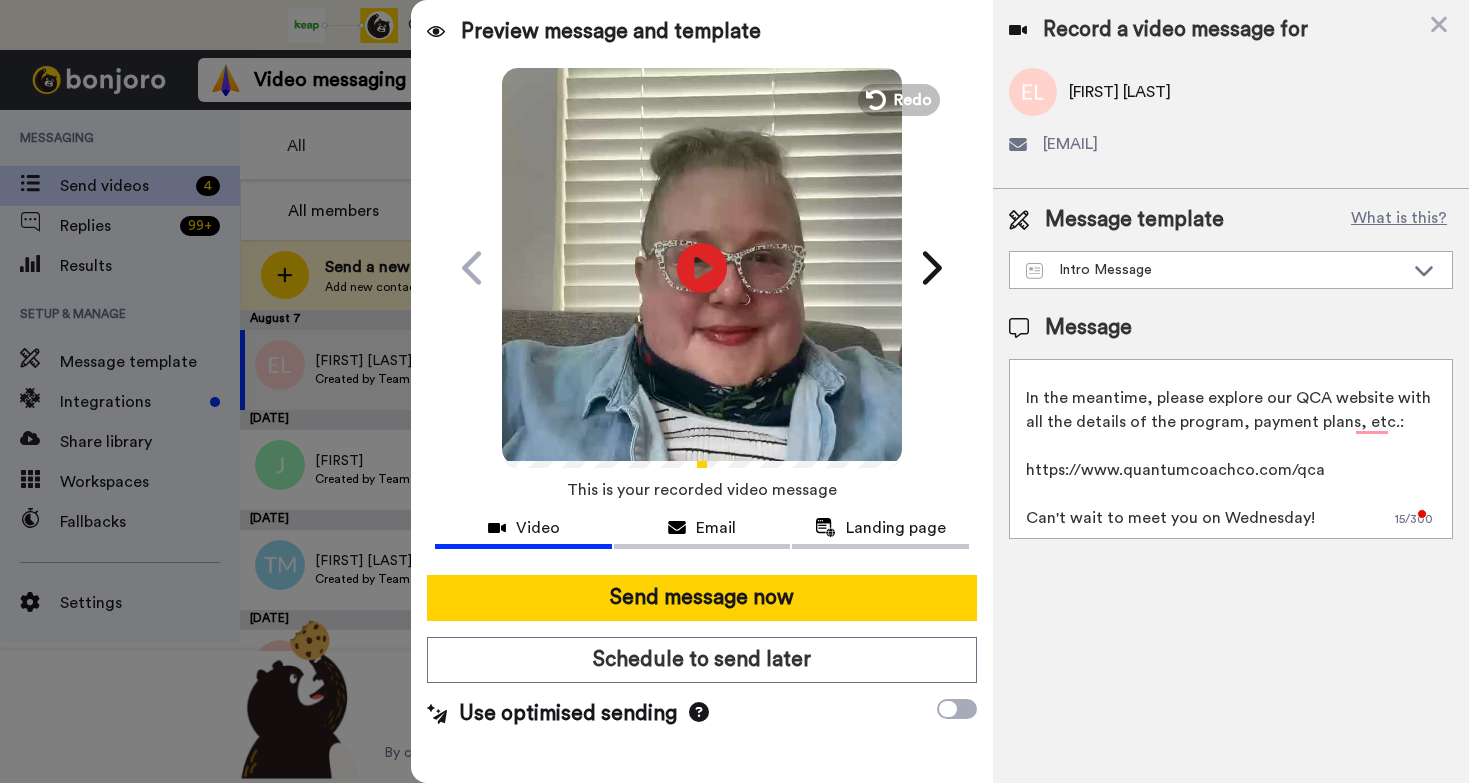 scroll, scrollTop: 116, scrollLeft: 0, axis: vertical 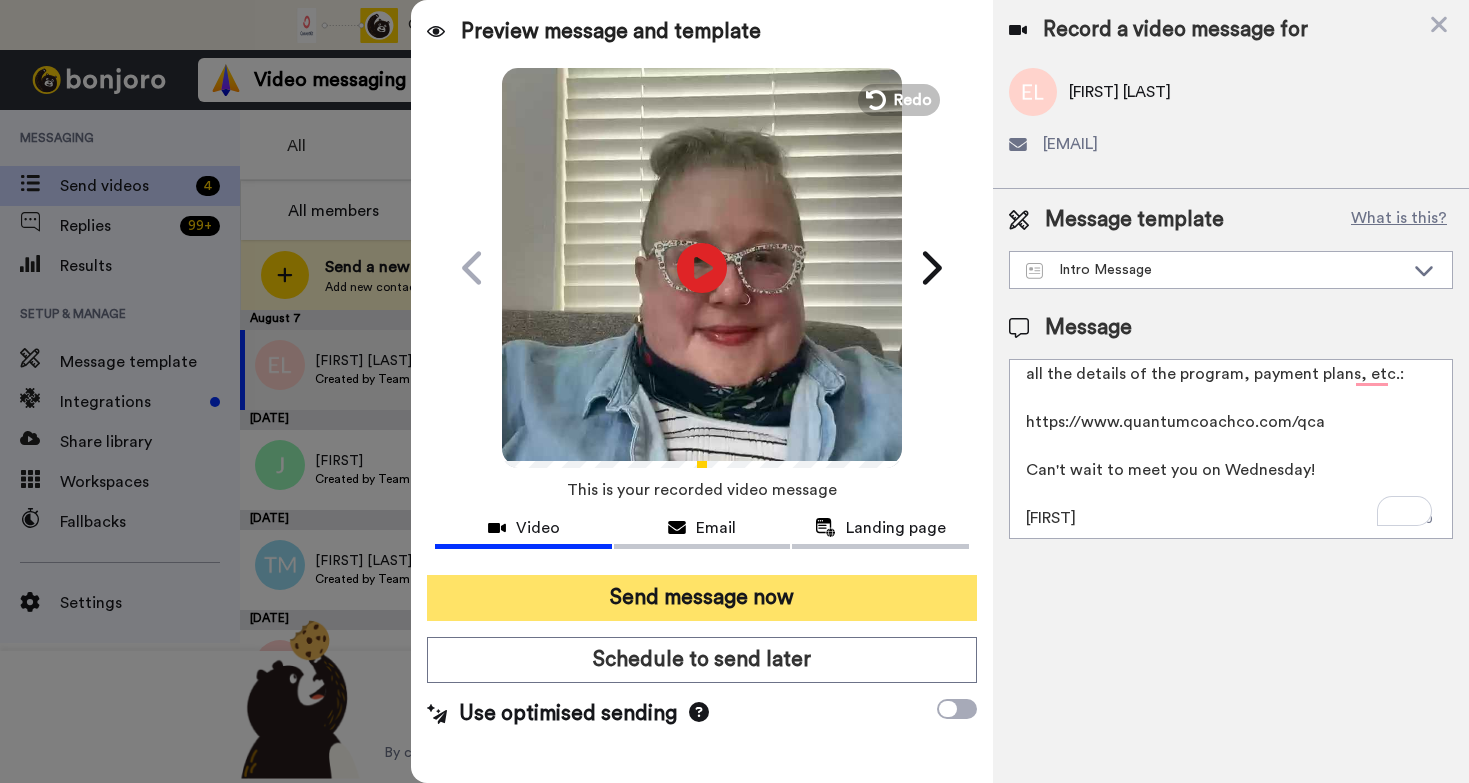 type on "Hi, Emily!
I wanted to reach out personally to introduce myself before we hop on our admissions call.
In the meantime, please explore our QCA website with all the details of the program, payment plans, etc.:
https://www.quantumcoachco.com/qca
Can't wait to meet you on Wednesday!
Jenna" 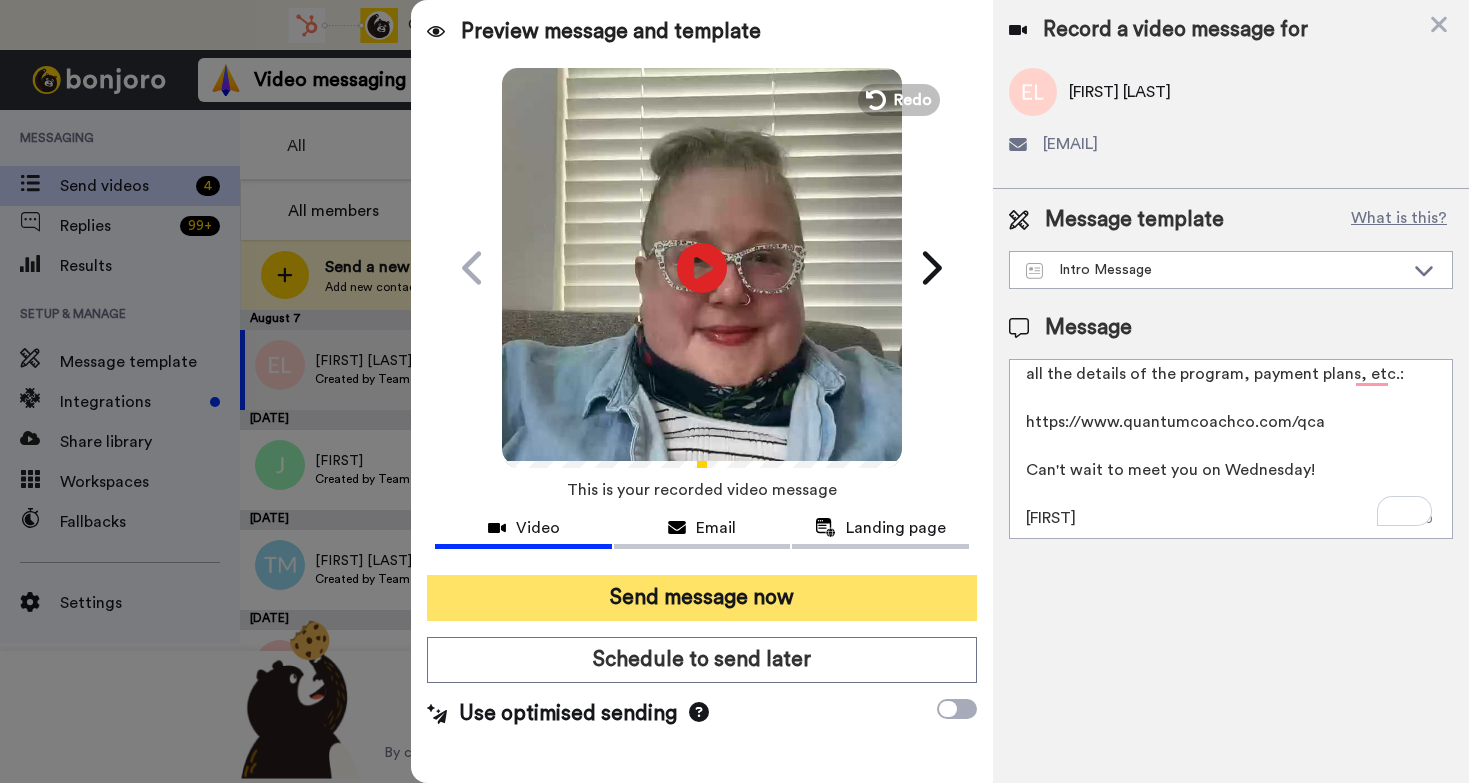 click on "Send message now" at bounding box center [702, 598] 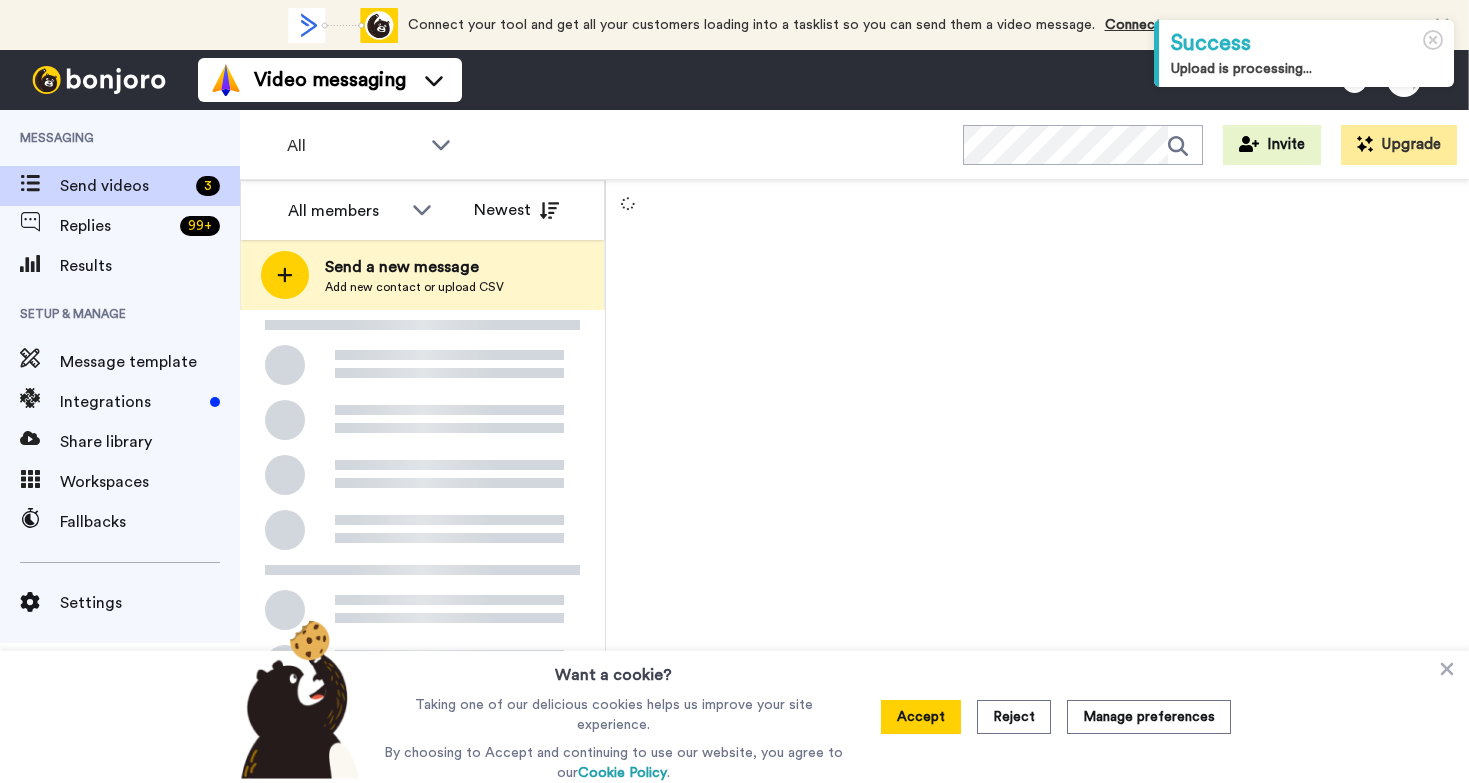 scroll, scrollTop: 0, scrollLeft: 0, axis: both 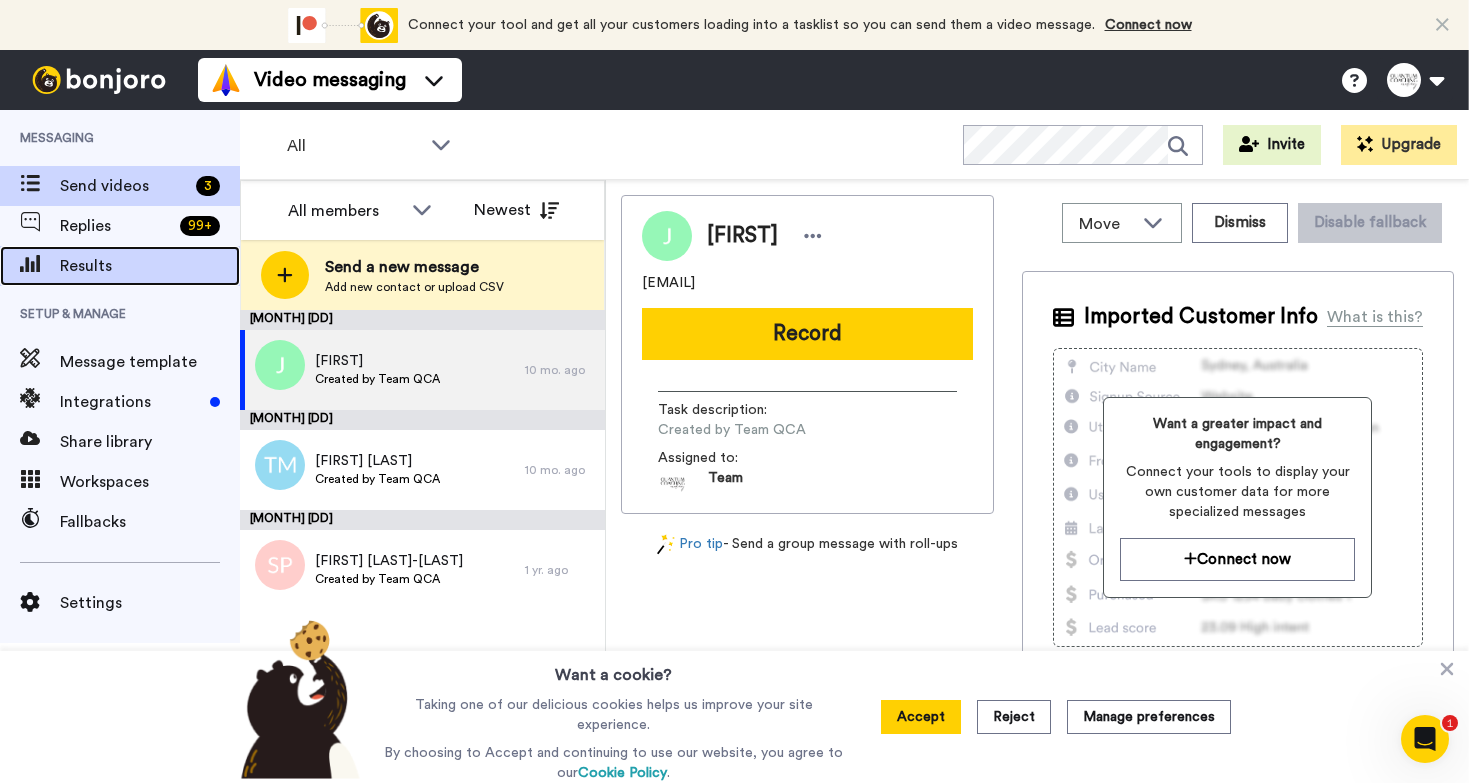 click on "Results" at bounding box center [150, 266] 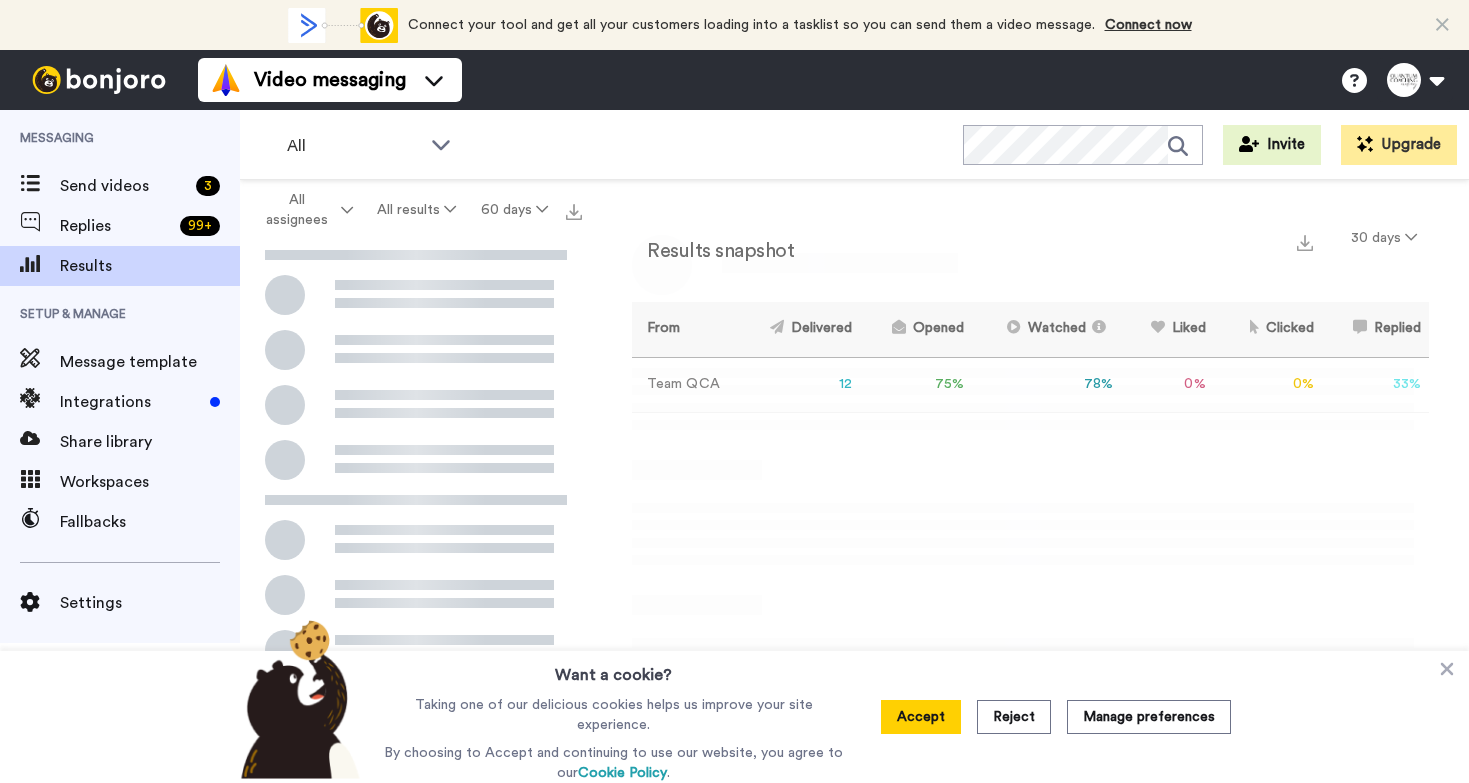 scroll, scrollTop: 0, scrollLeft: 0, axis: both 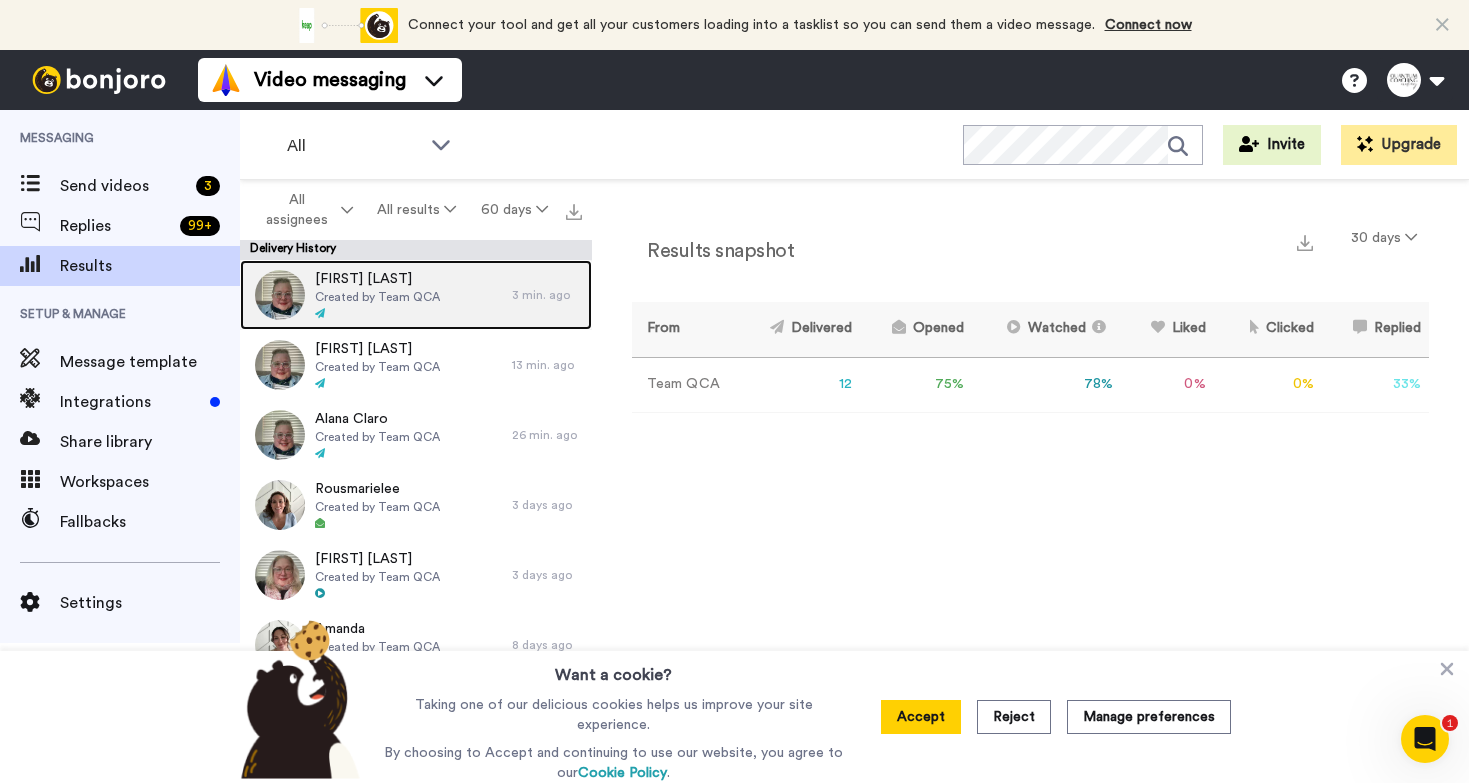 click on "[FIRST] [LAST]" at bounding box center [377, 279] 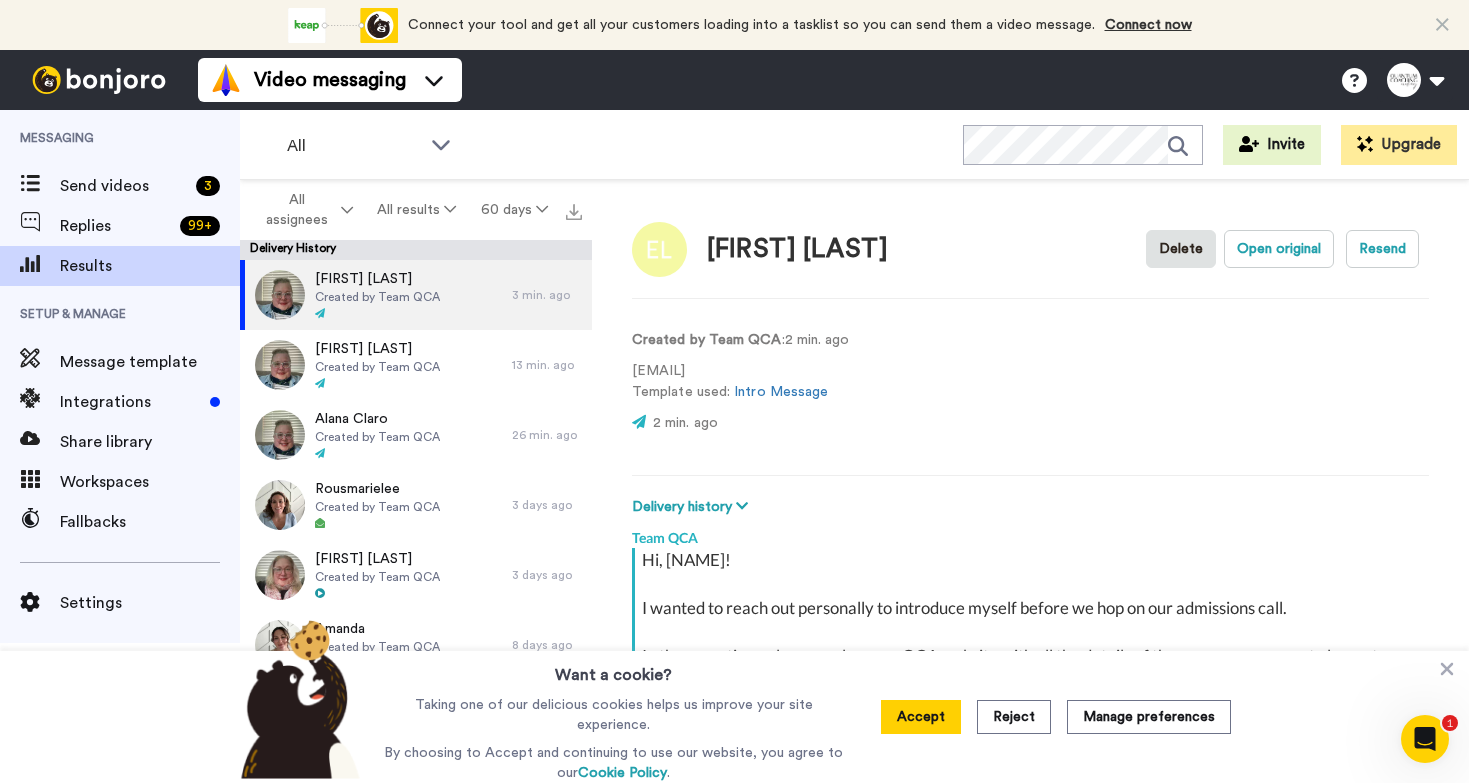 scroll, scrollTop: 278, scrollLeft: 0, axis: vertical 